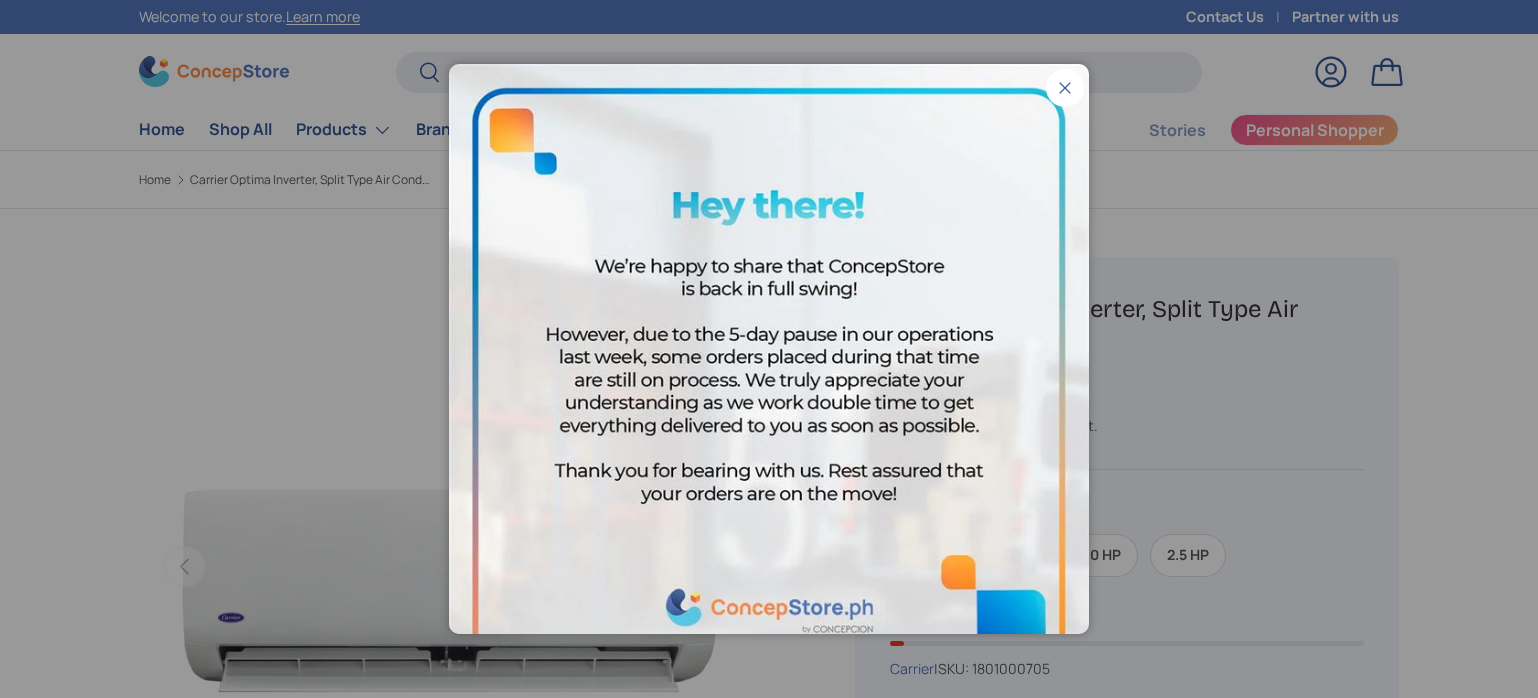 scroll, scrollTop: 0, scrollLeft: 0, axis: both 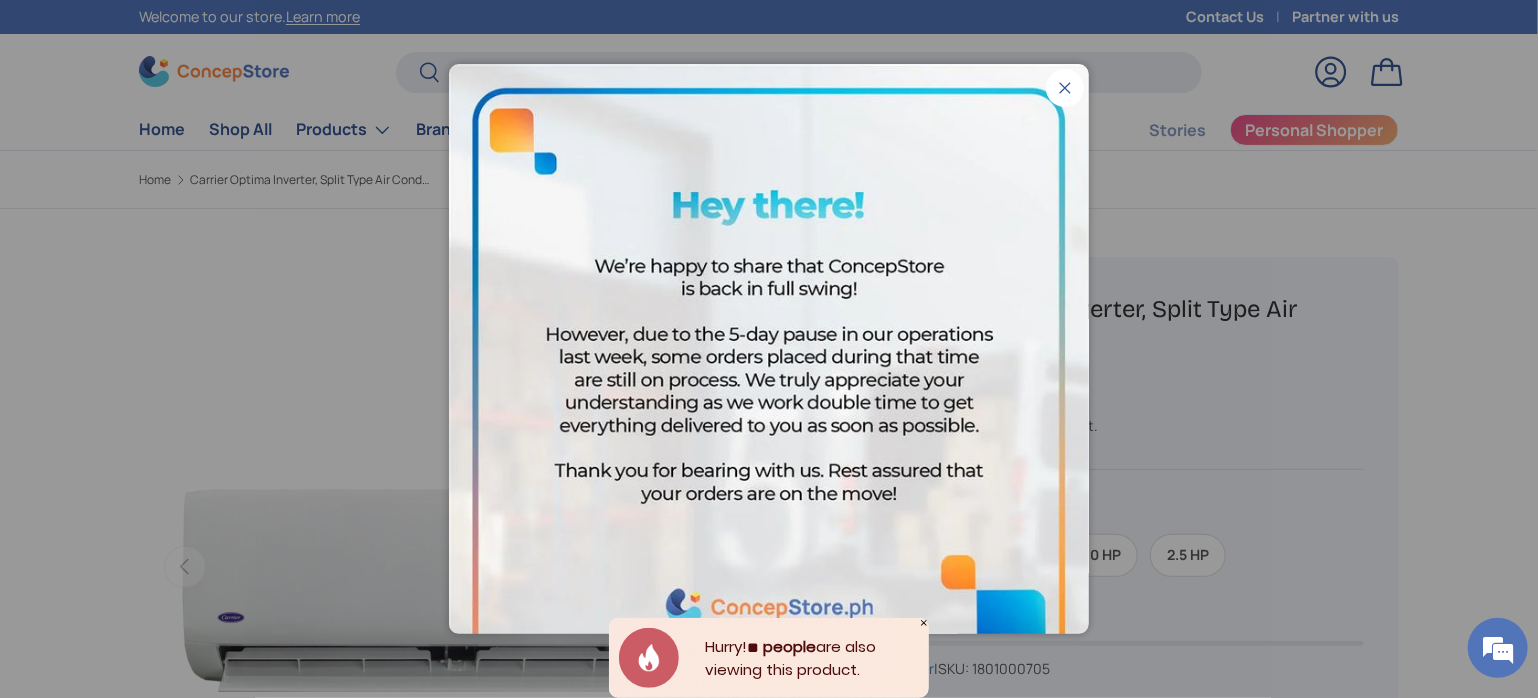 click on "Close" at bounding box center [1065, 88] 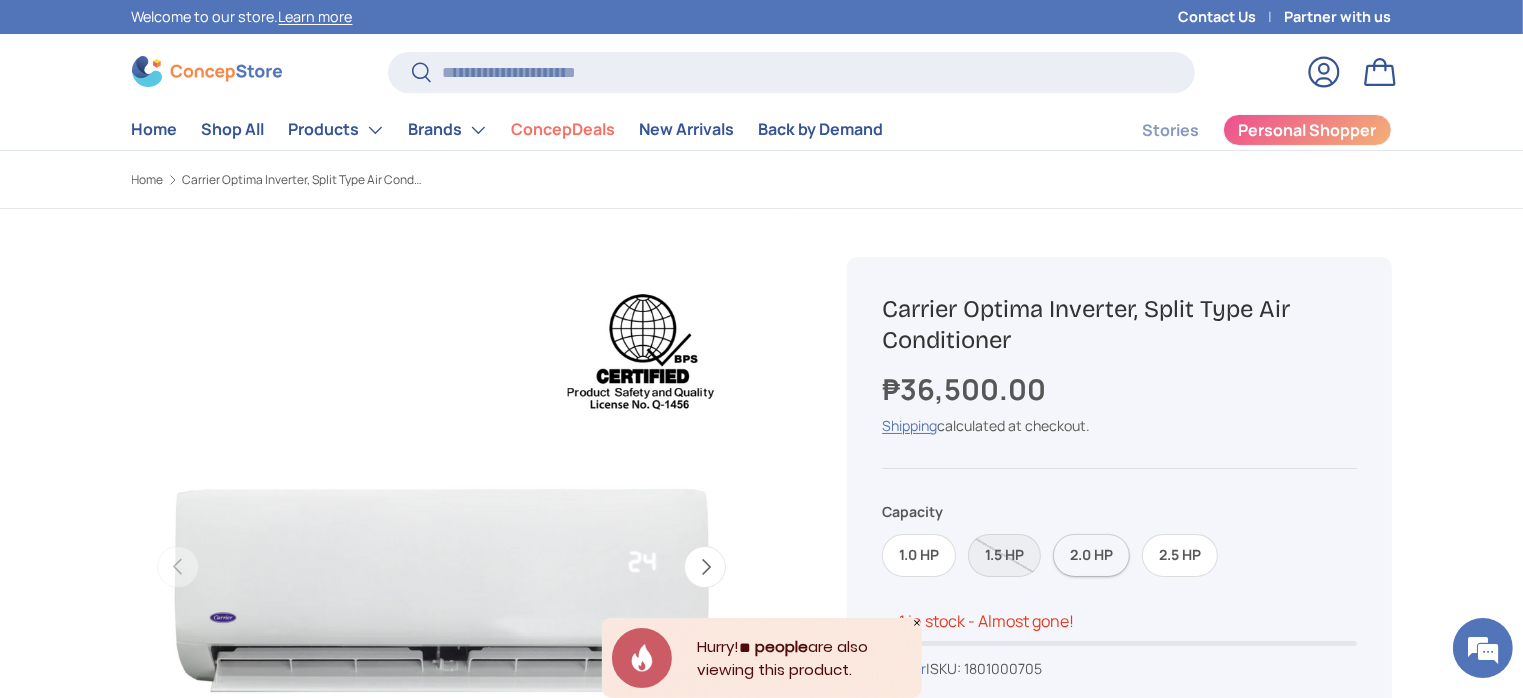 click on "2.0 HP" at bounding box center [1091, 555] 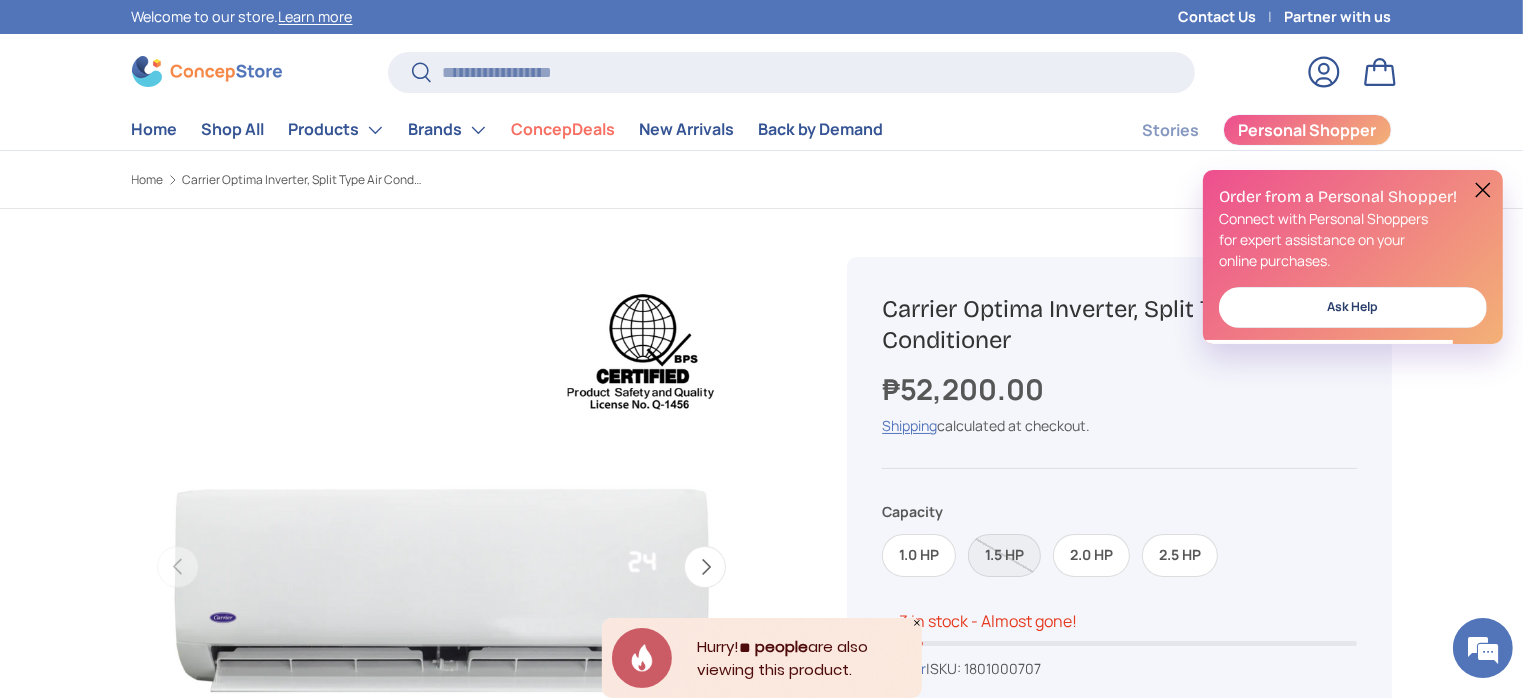 click at bounding box center [1483, 190] 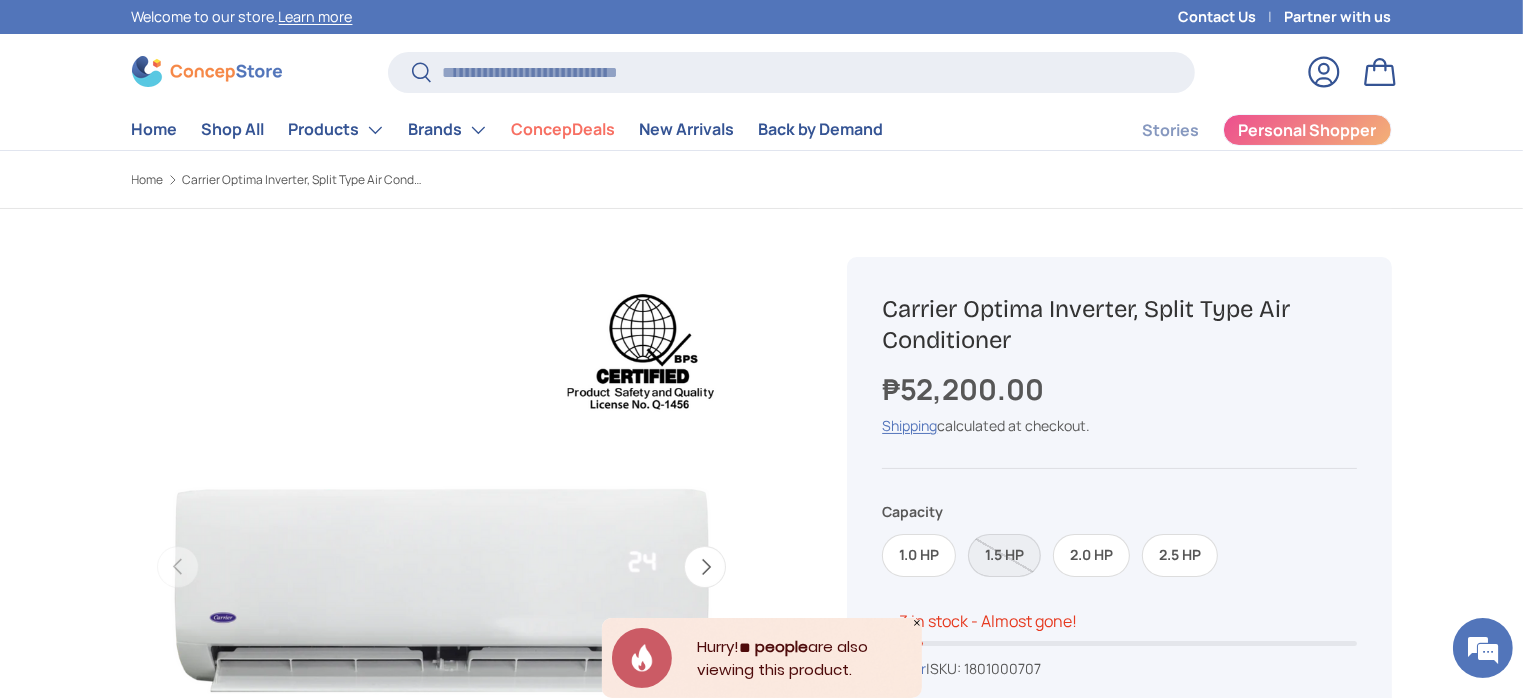 scroll, scrollTop: 0, scrollLeft: 0, axis: both 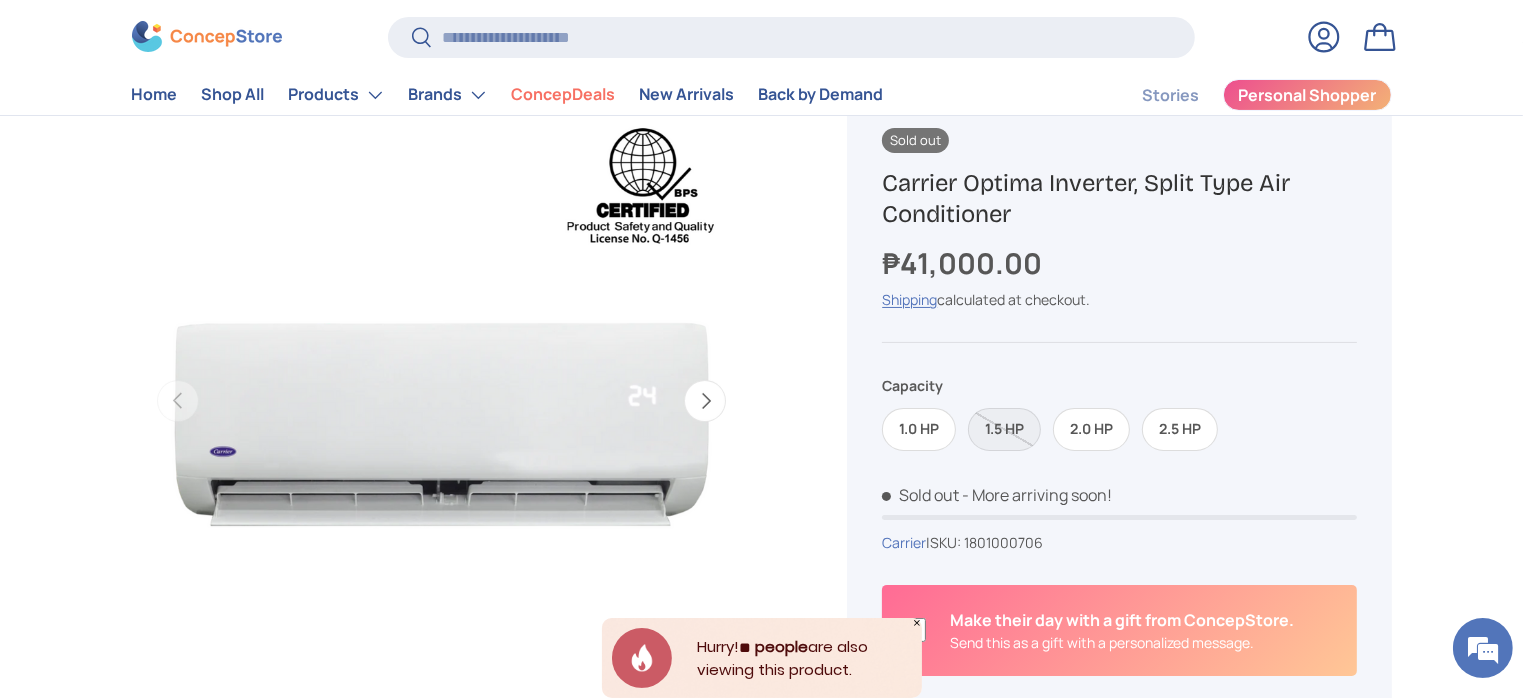 click on "Next" at bounding box center [705, 401] 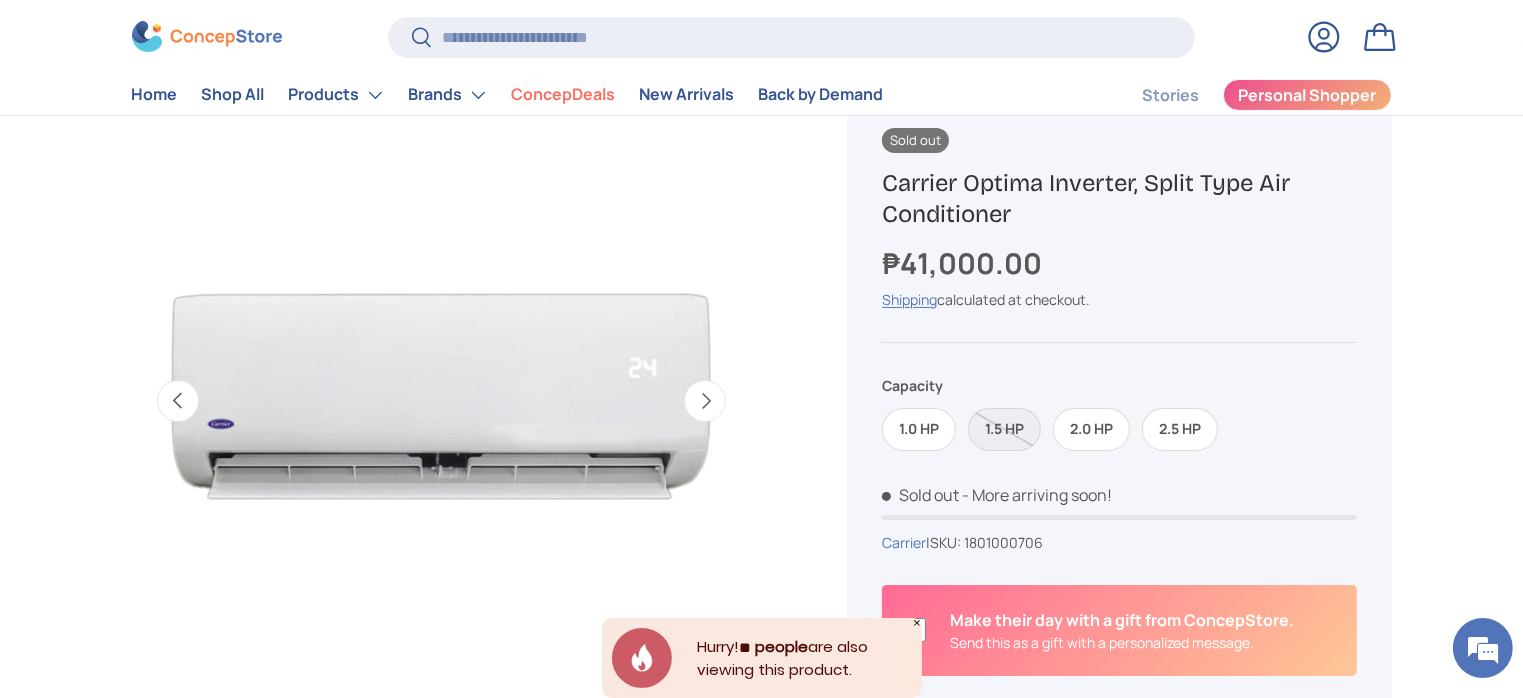 click on "Next" at bounding box center [705, 401] 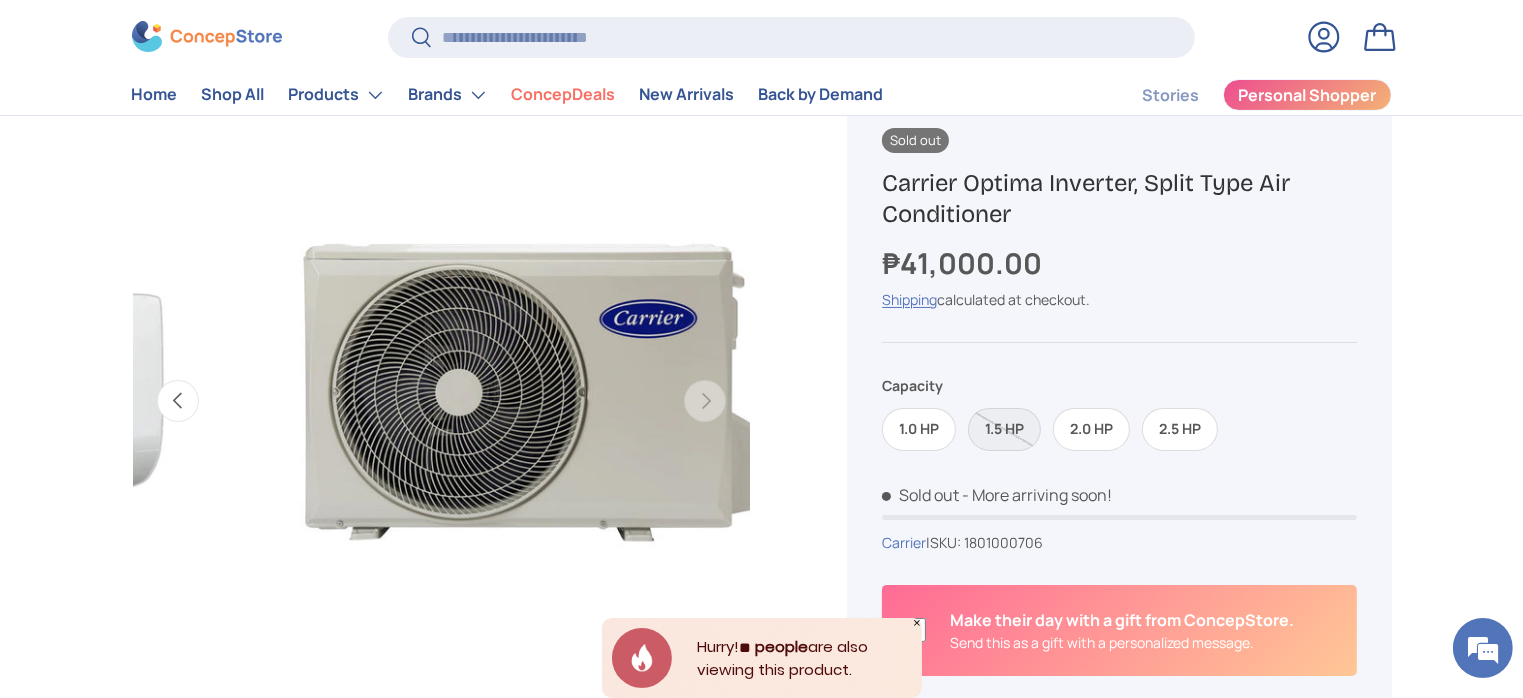 scroll, scrollTop: 0, scrollLeft: 1260, axis: horizontal 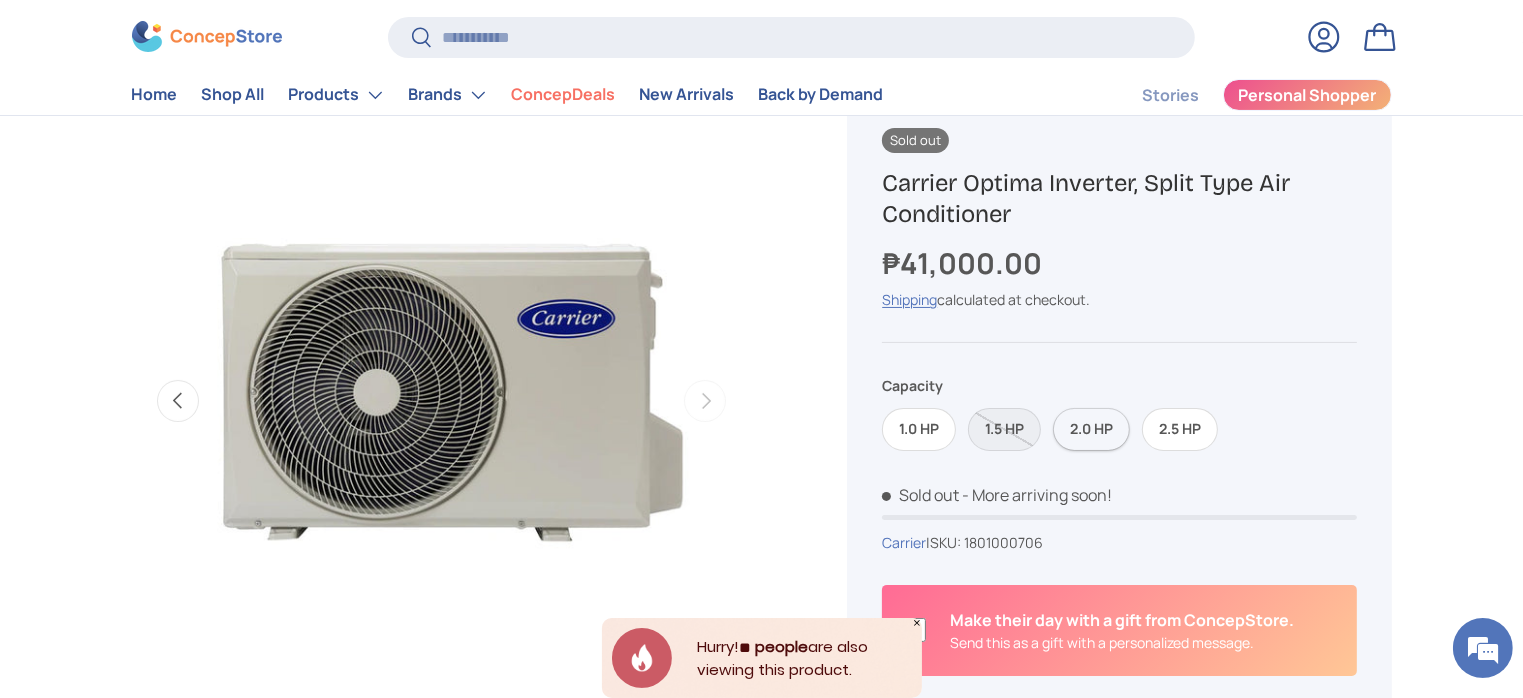 click on "2.0 HP" at bounding box center [1091, 429] 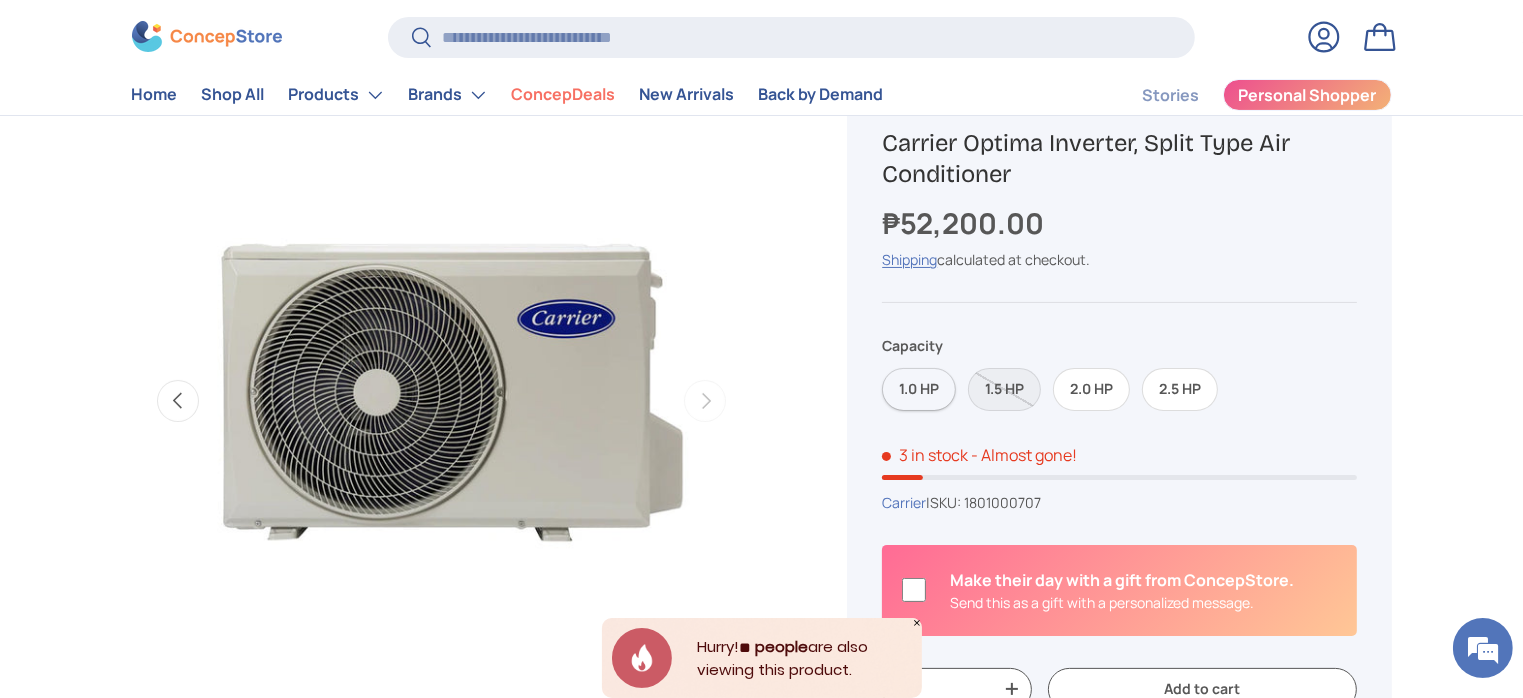click on "1.0 HP" at bounding box center [919, 389] 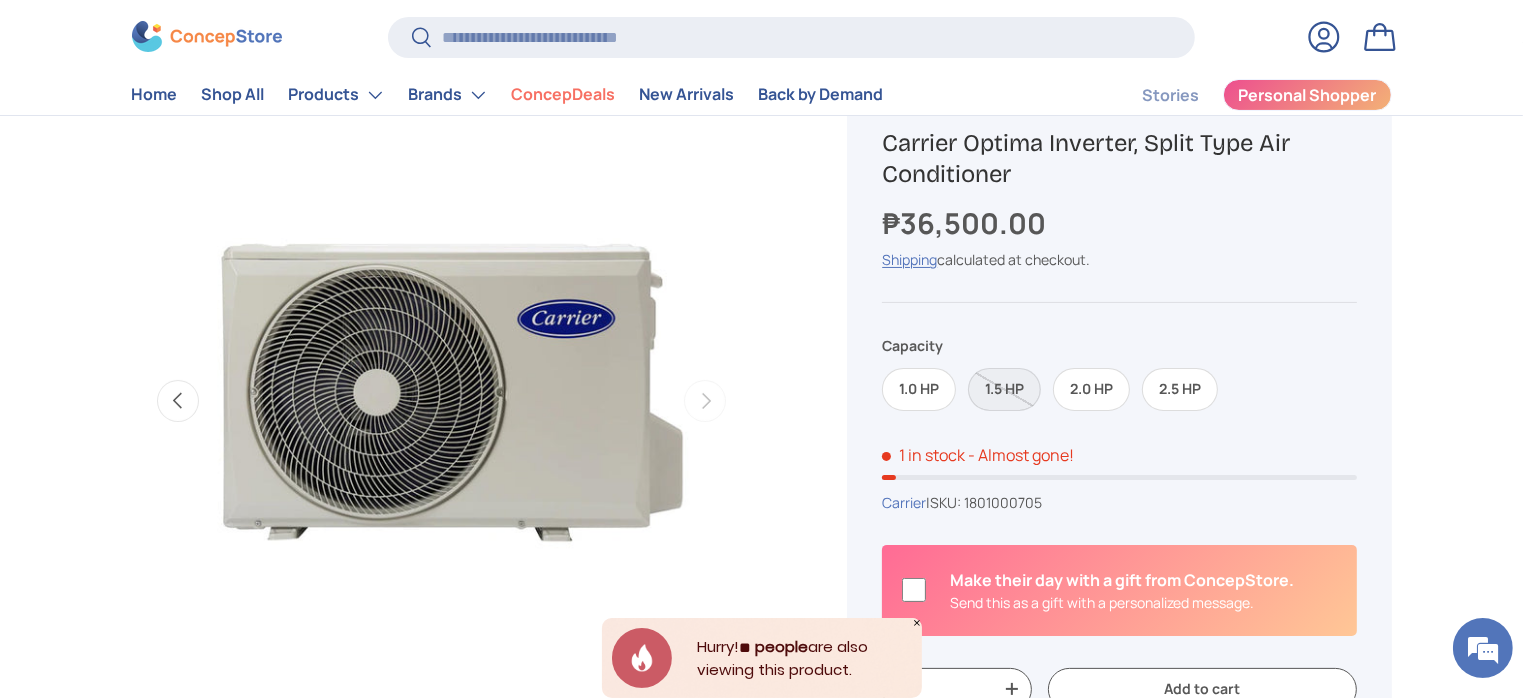 click on "1.5 HP" at bounding box center [1004, 389] 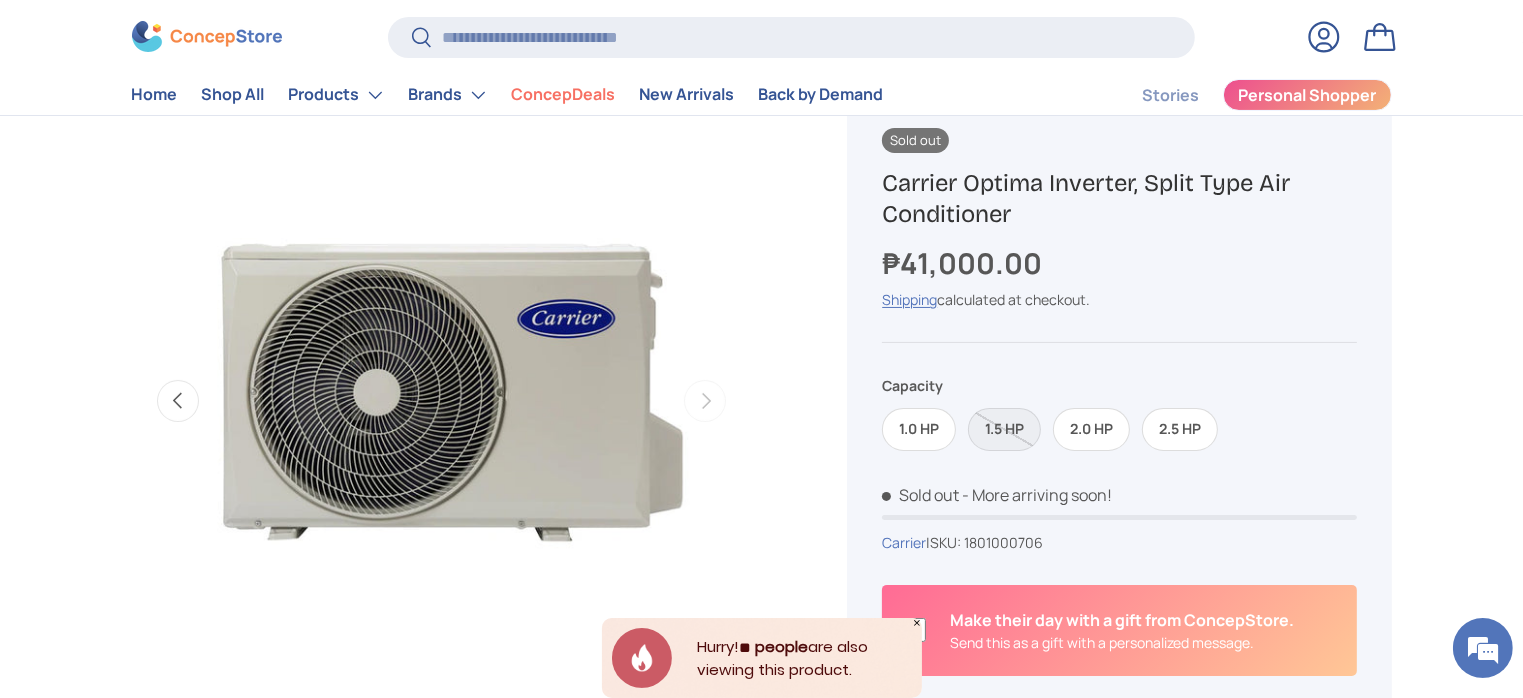 click on "2.0 HP" at bounding box center [1091, 429] 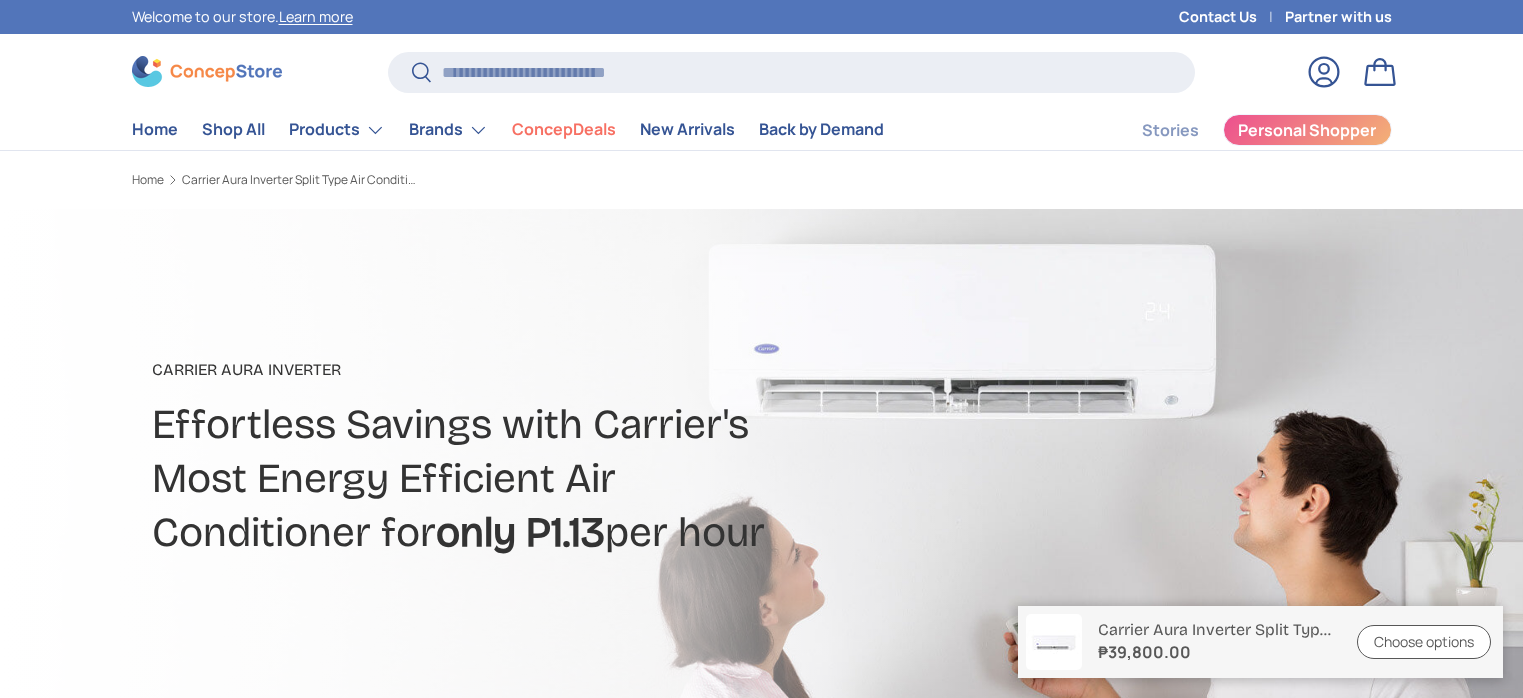 scroll, scrollTop: 0, scrollLeft: 0, axis: both 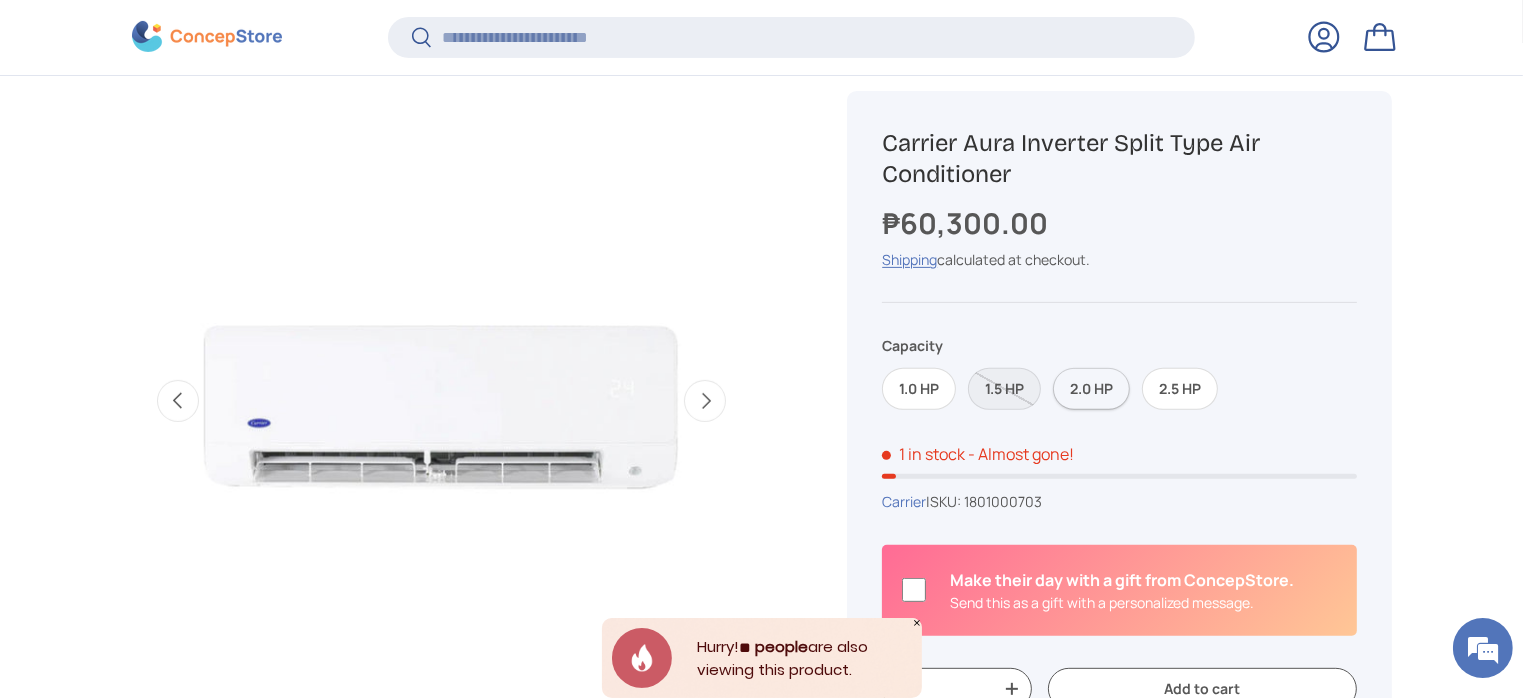 click on "2.0 HP" at bounding box center (1091, 389) 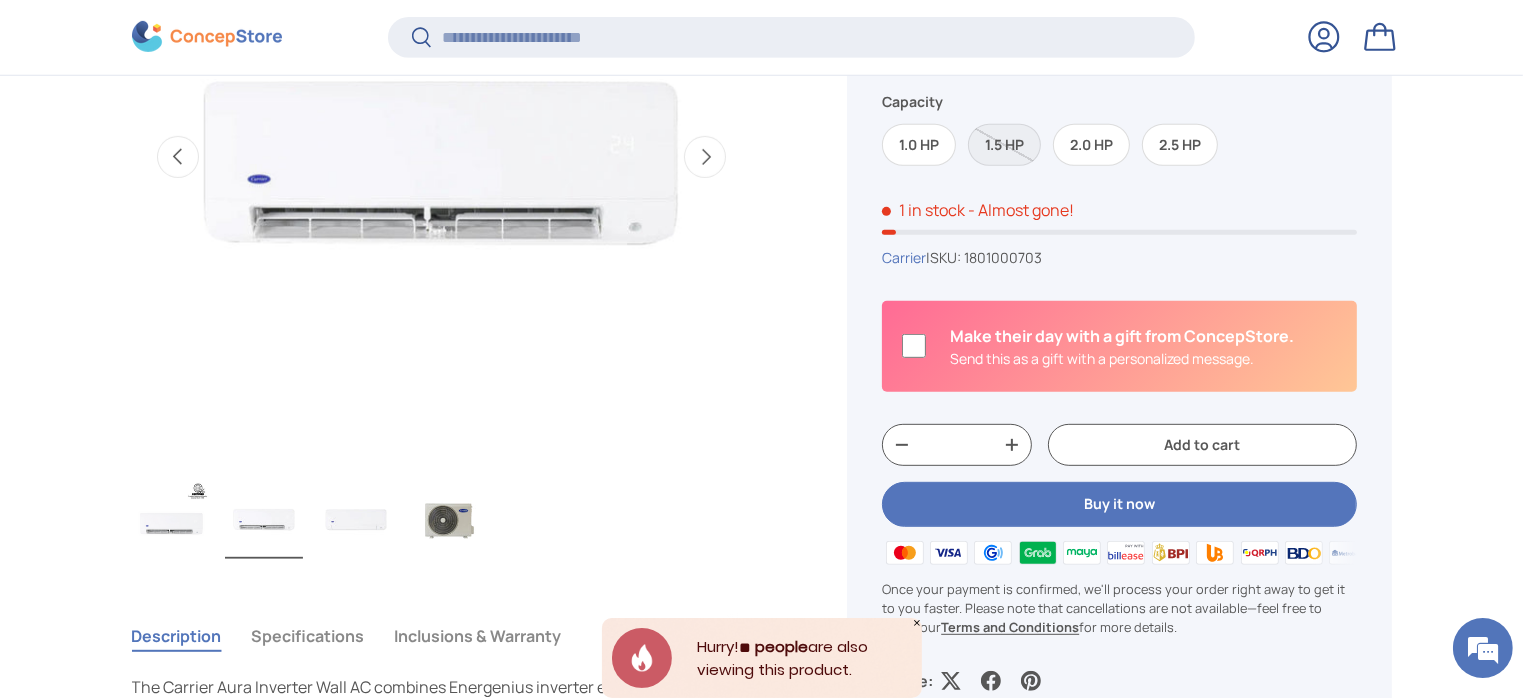 scroll, scrollTop: 996, scrollLeft: 0, axis: vertical 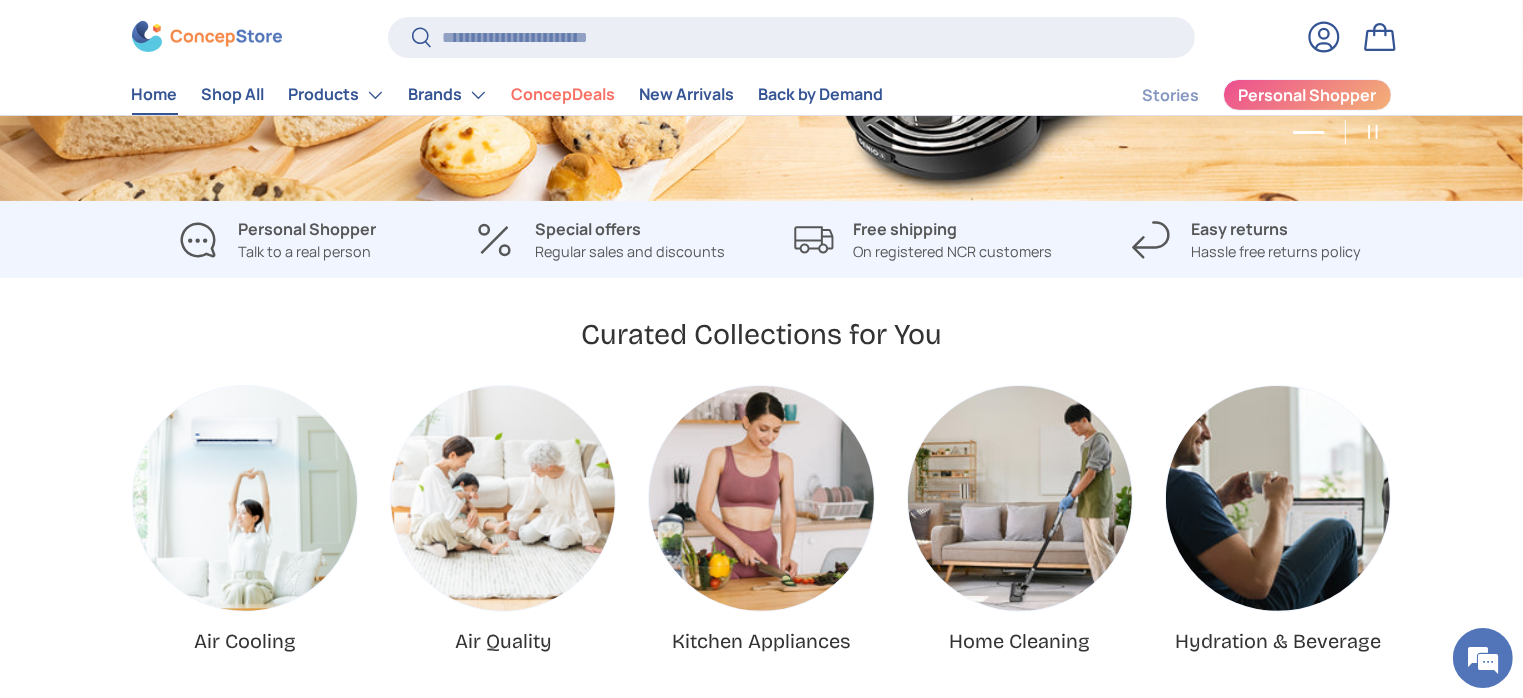 click at bounding box center (245, 498) 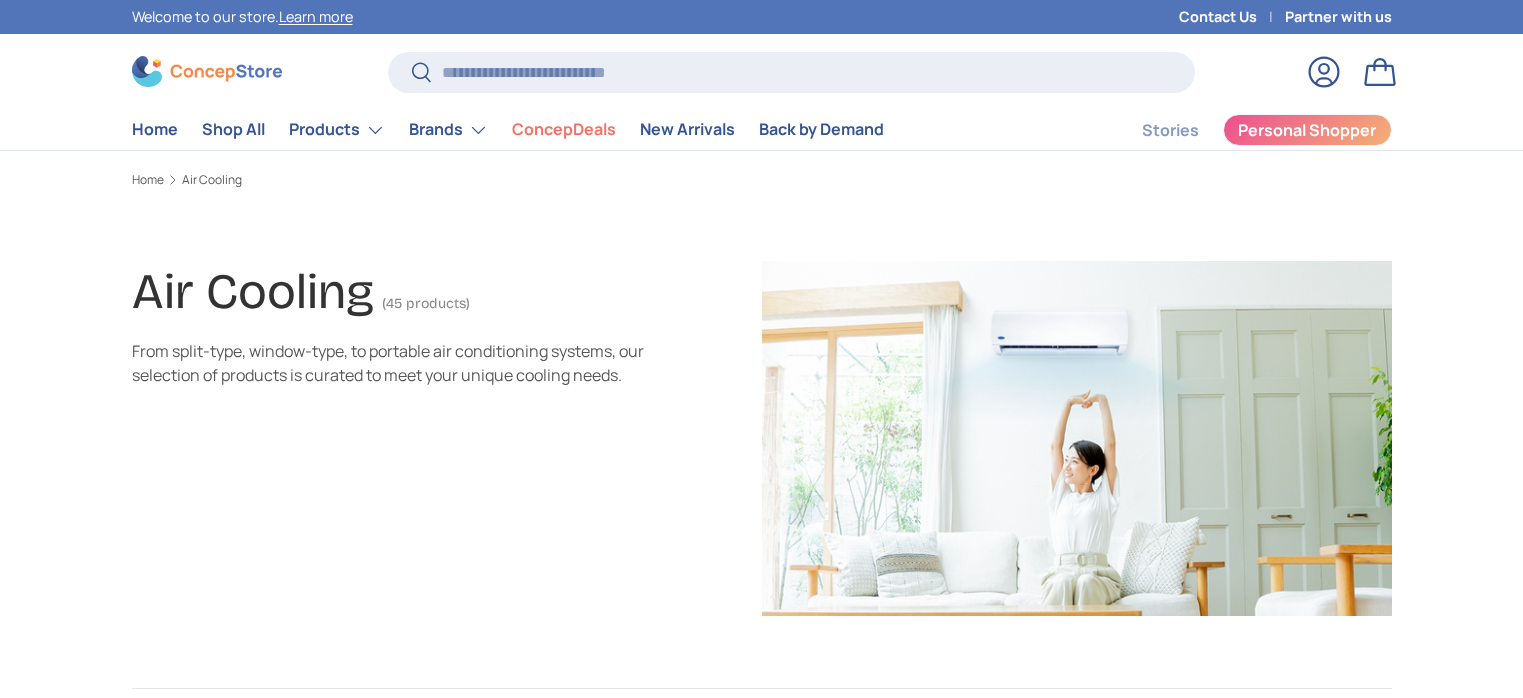 scroll, scrollTop: 0, scrollLeft: 0, axis: both 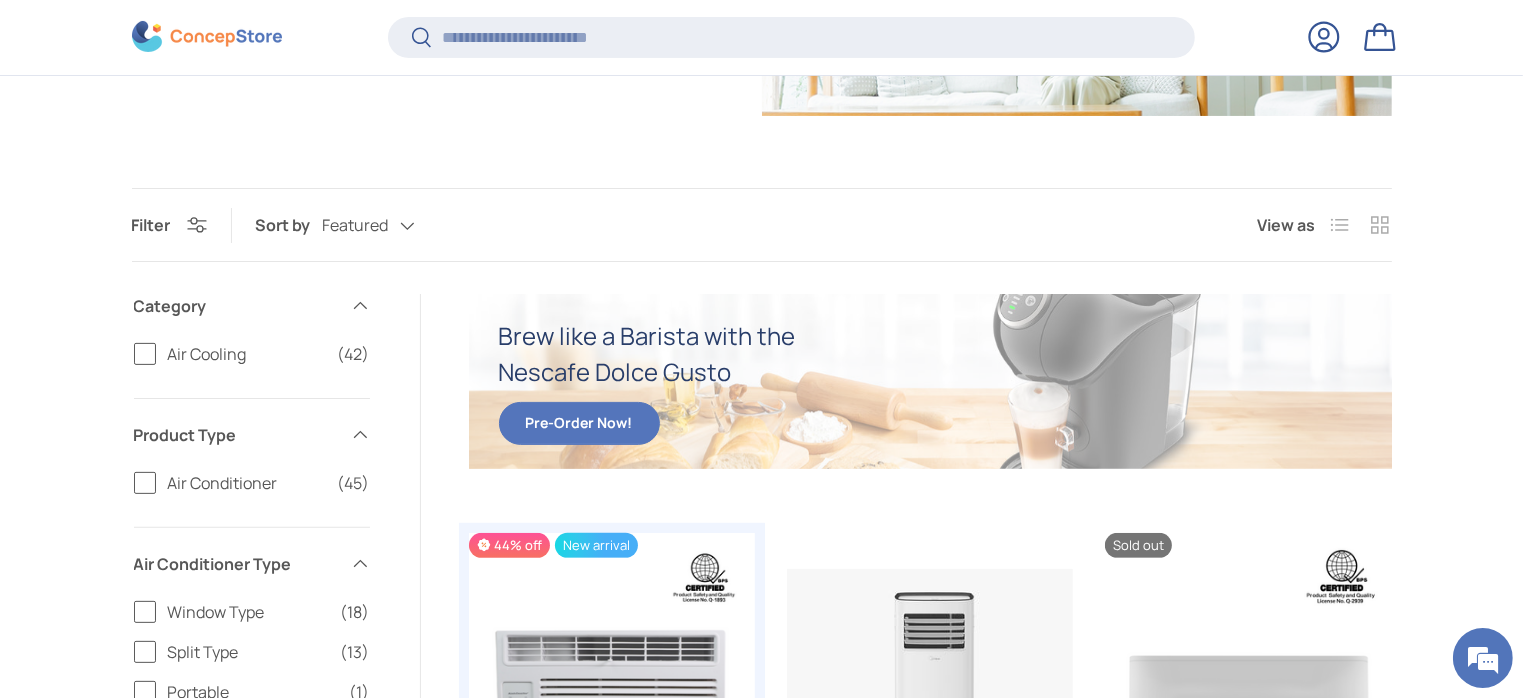 click on "Air Conditioner
(45)" at bounding box center (252, 483) 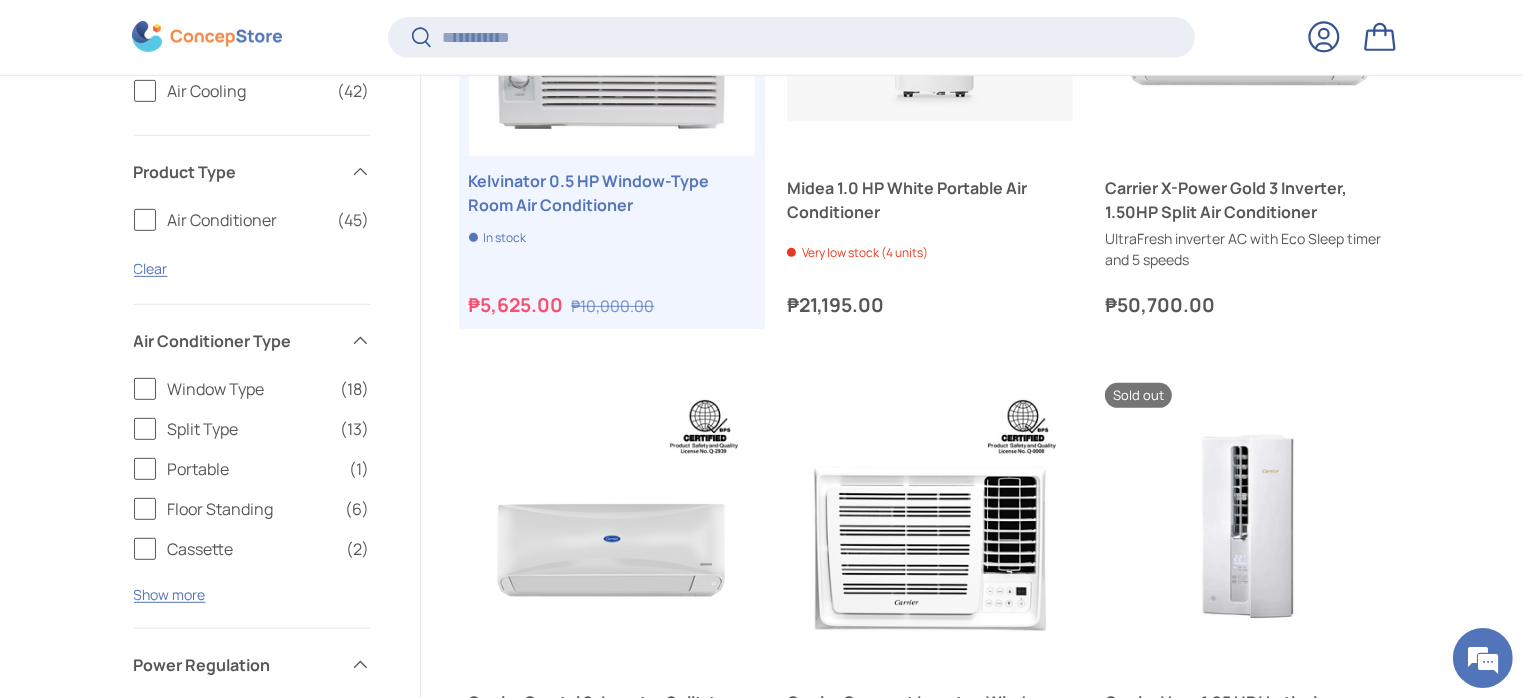 scroll, scrollTop: 996, scrollLeft: 0, axis: vertical 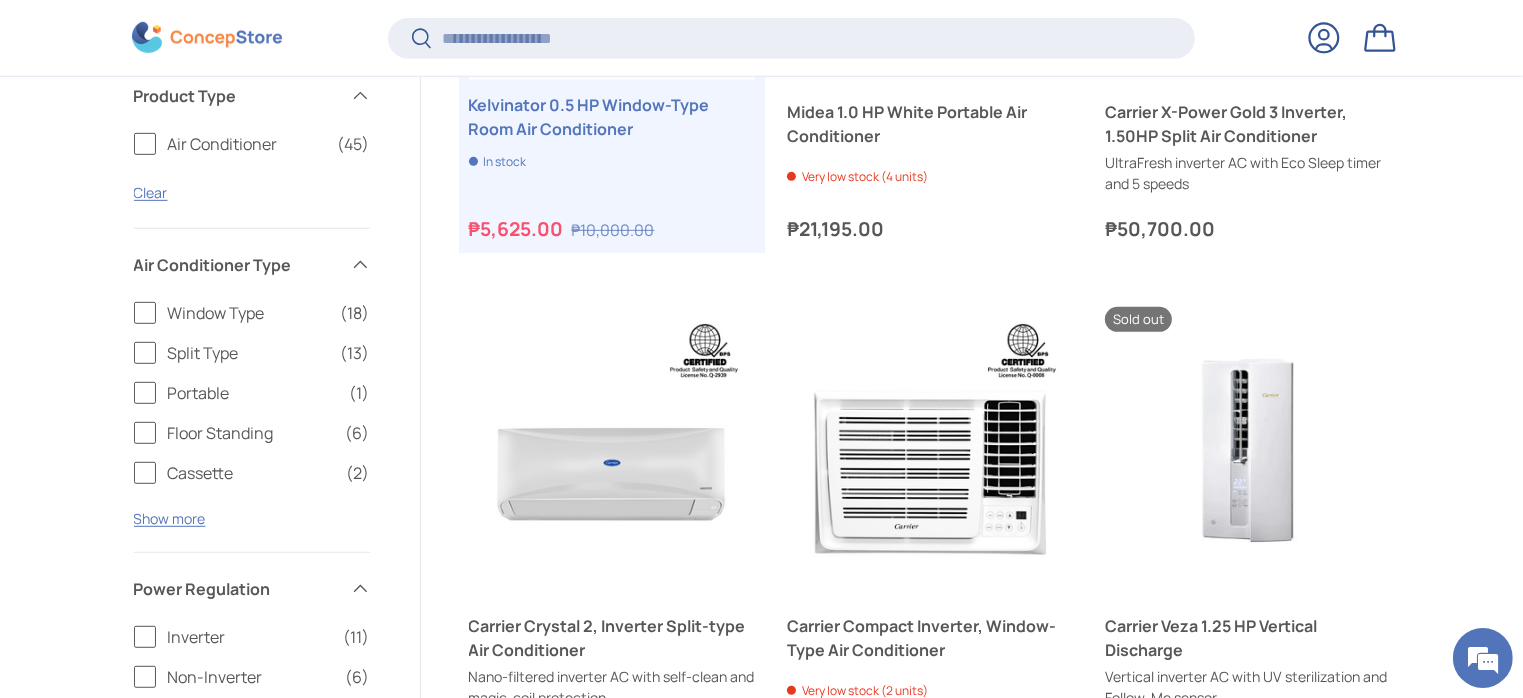 click on "Split Type
(13)" at bounding box center [252, 353] 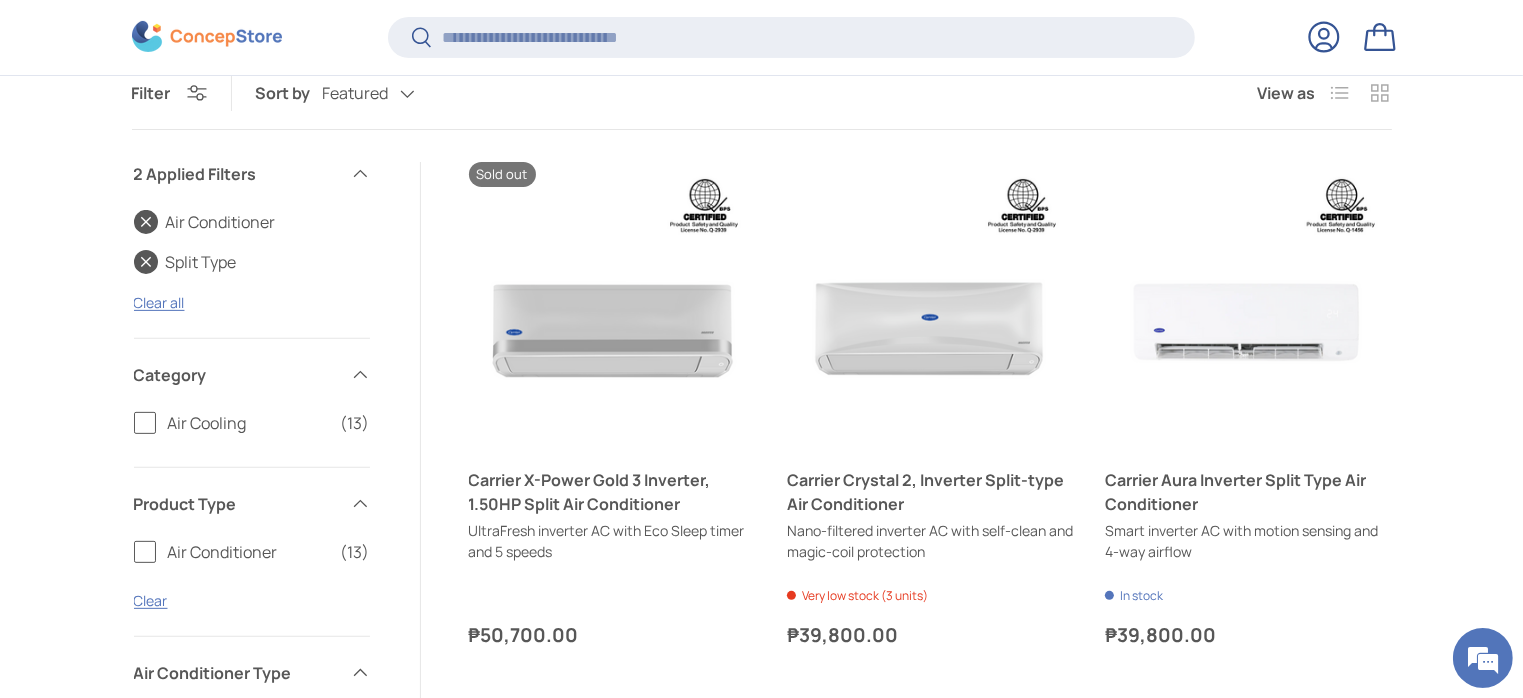 scroll, scrollTop: 747, scrollLeft: 0, axis: vertical 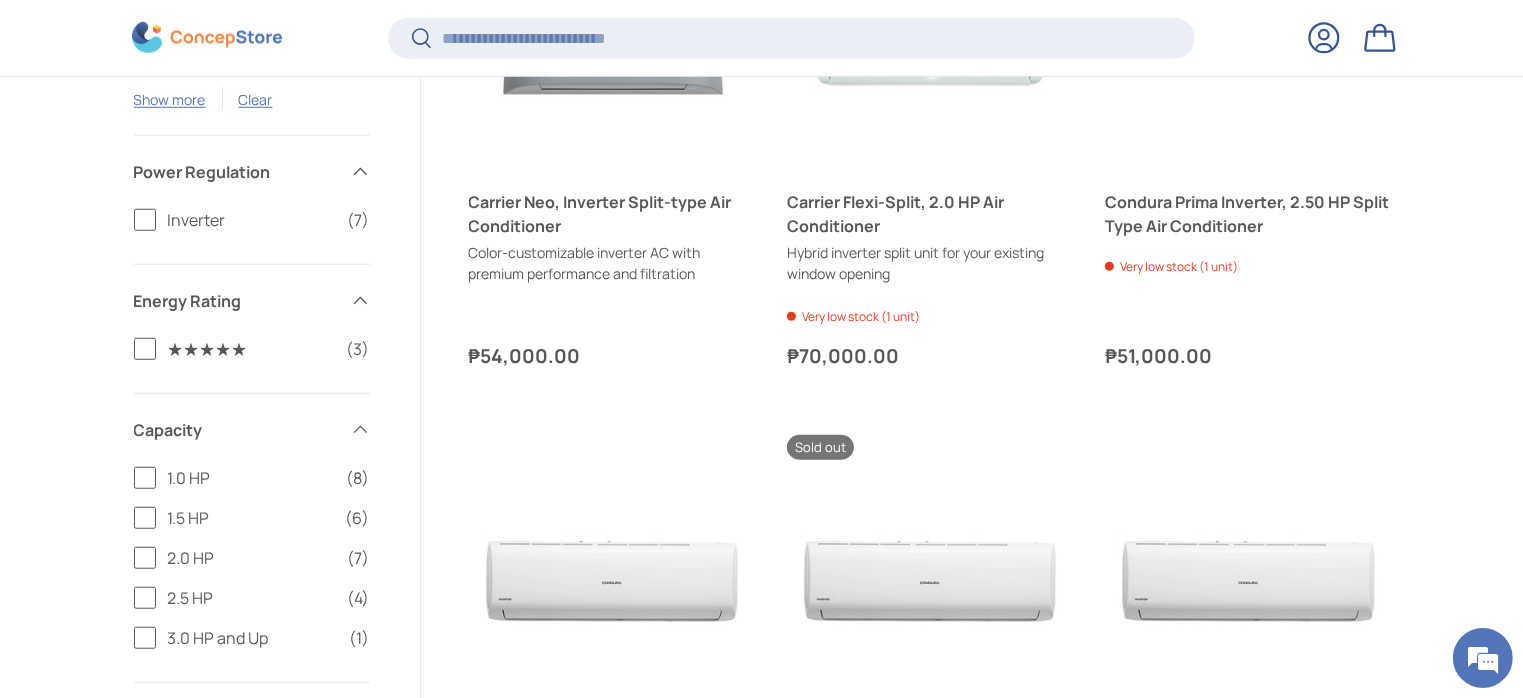 click on "Inverter
(7)" at bounding box center [252, 220] 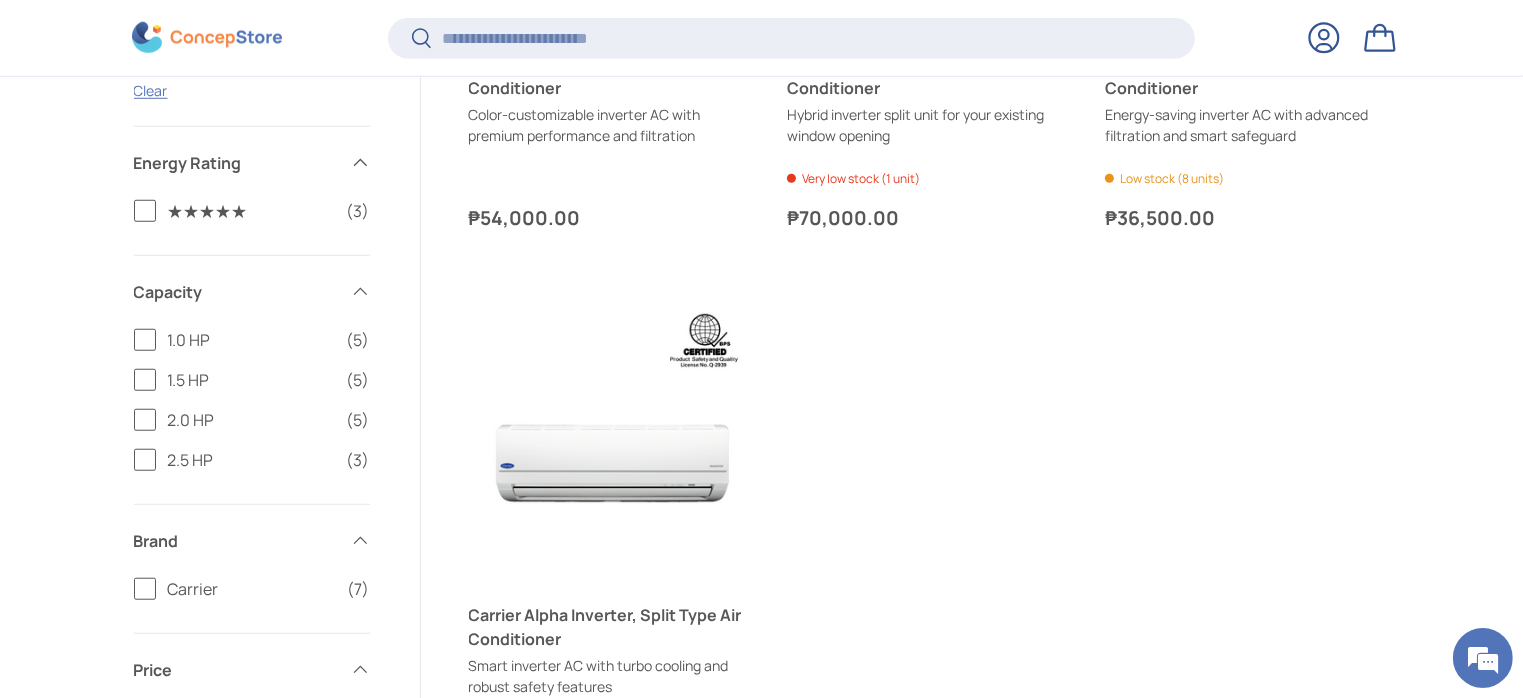 scroll, scrollTop: 1624, scrollLeft: 0, axis: vertical 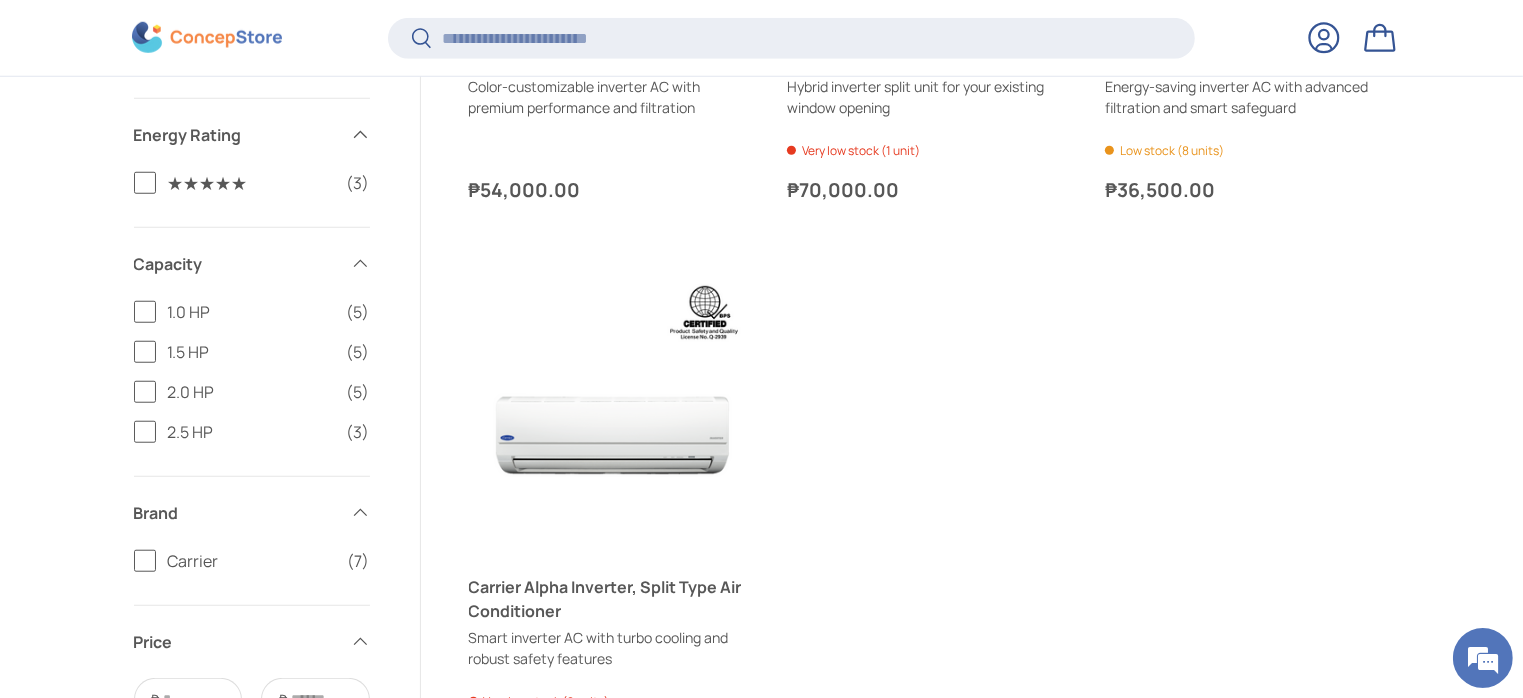 click on "2.0 HP
(5)" at bounding box center (252, 392) 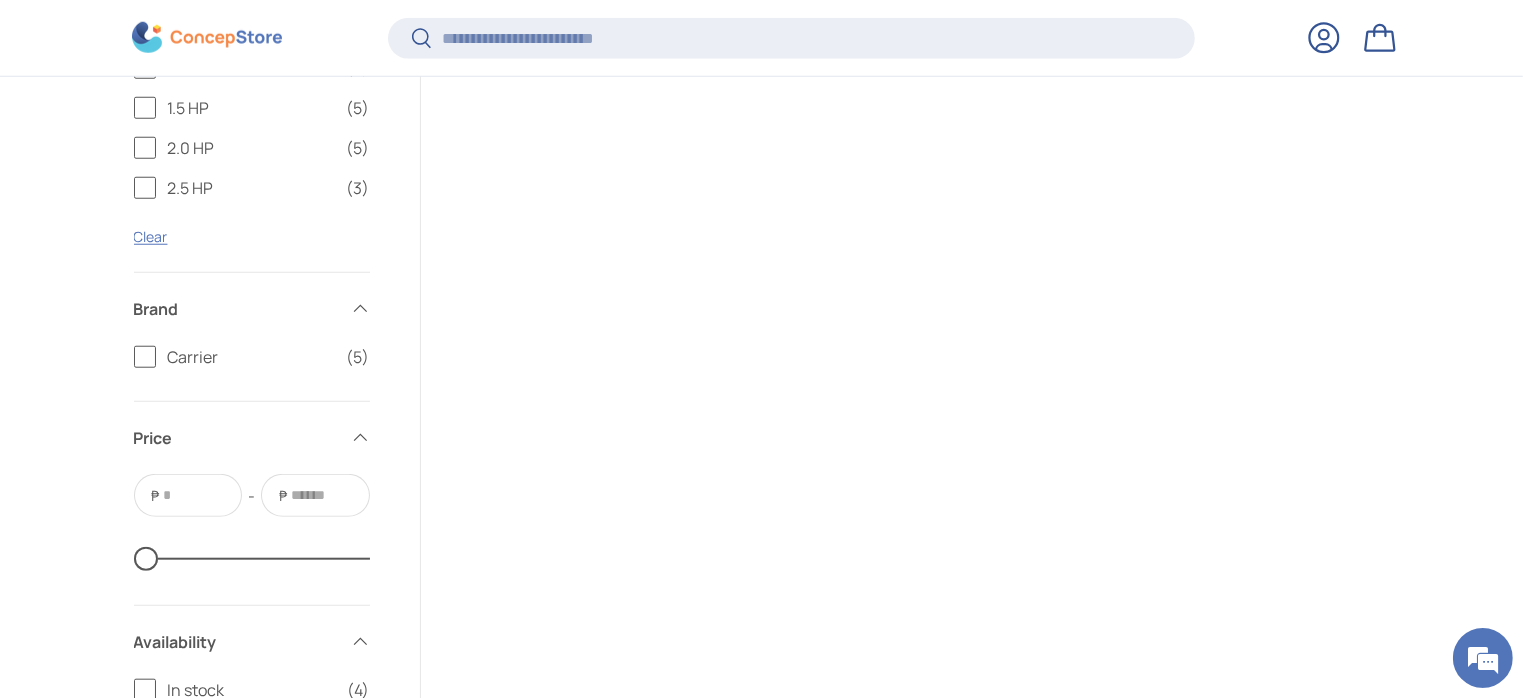 scroll, scrollTop: 1958, scrollLeft: 0, axis: vertical 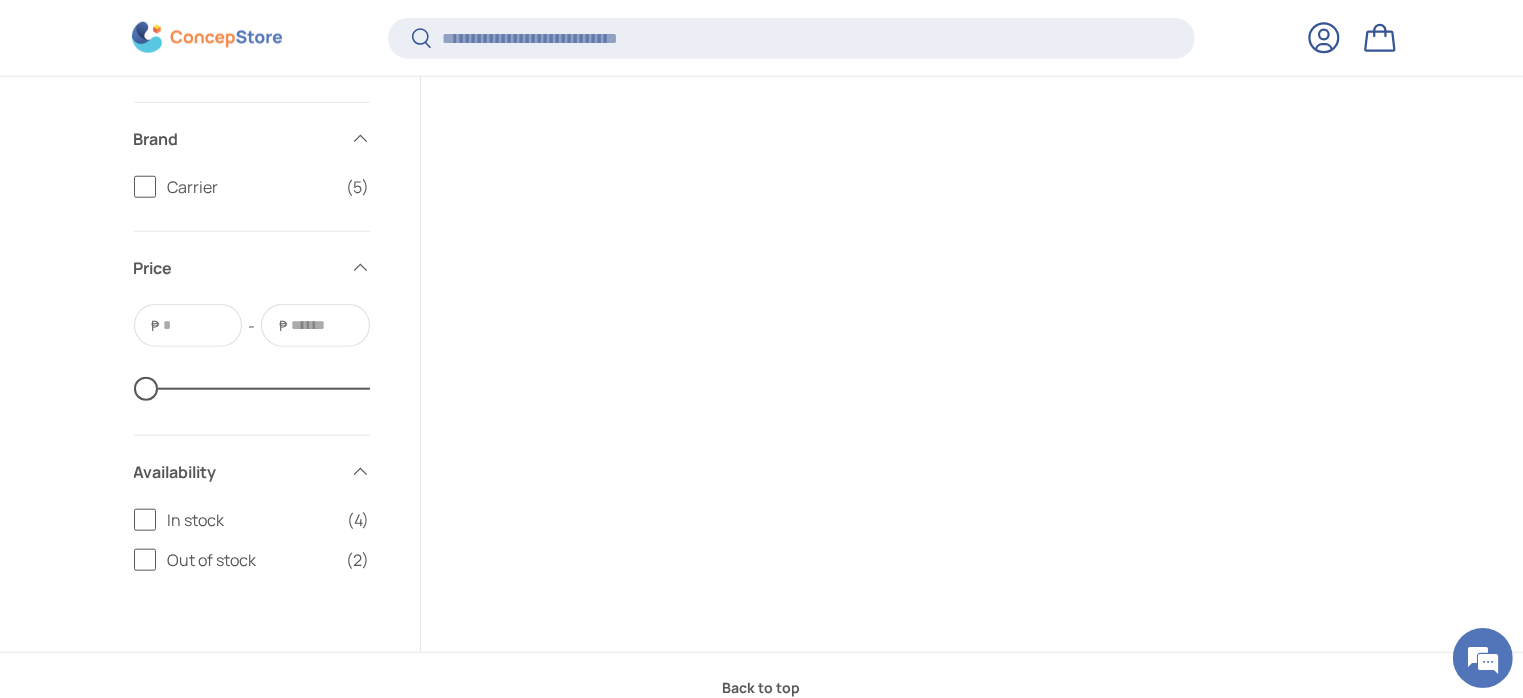 click on "Carrier
(5)" at bounding box center [252, 187] 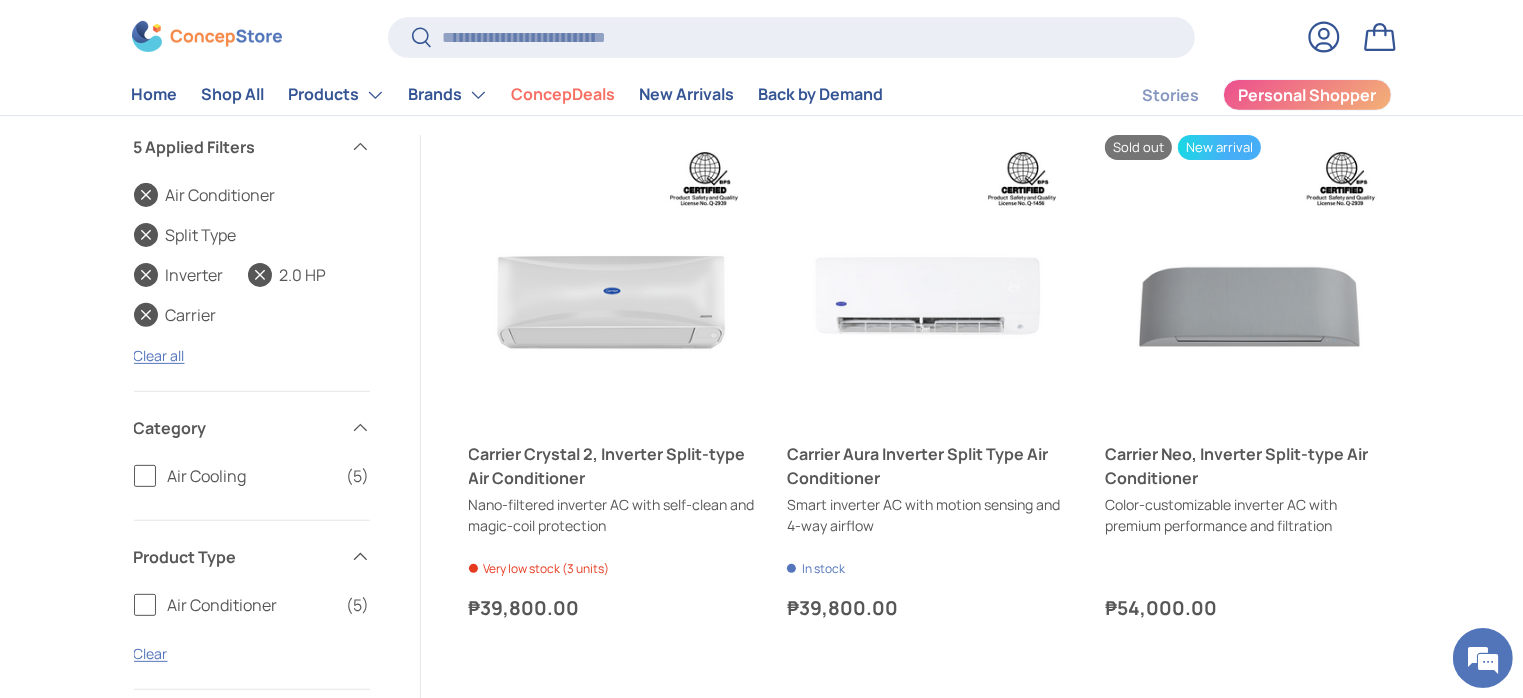 scroll, scrollTop: 629, scrollLeft: 0, axis: vertical 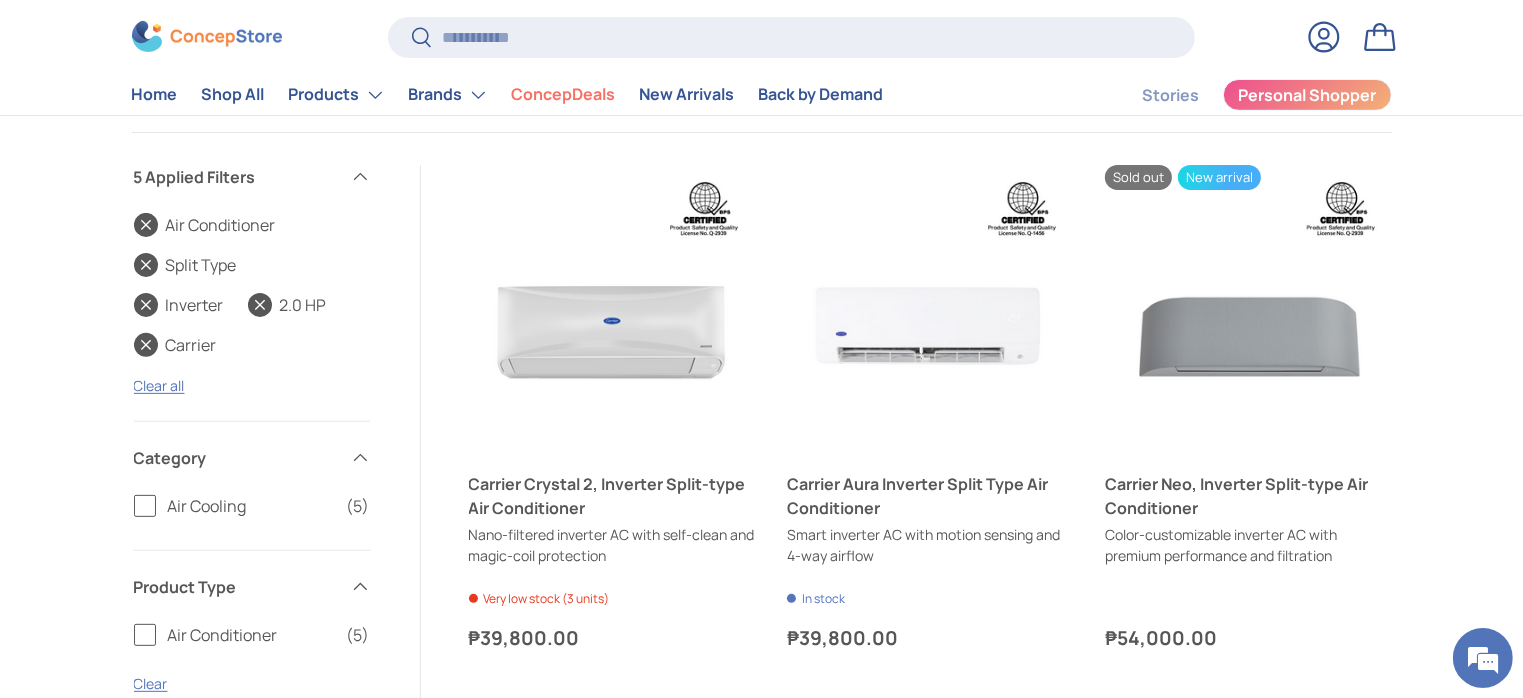 click on "Choose options
Choose options" at bounding box center [930, 432] 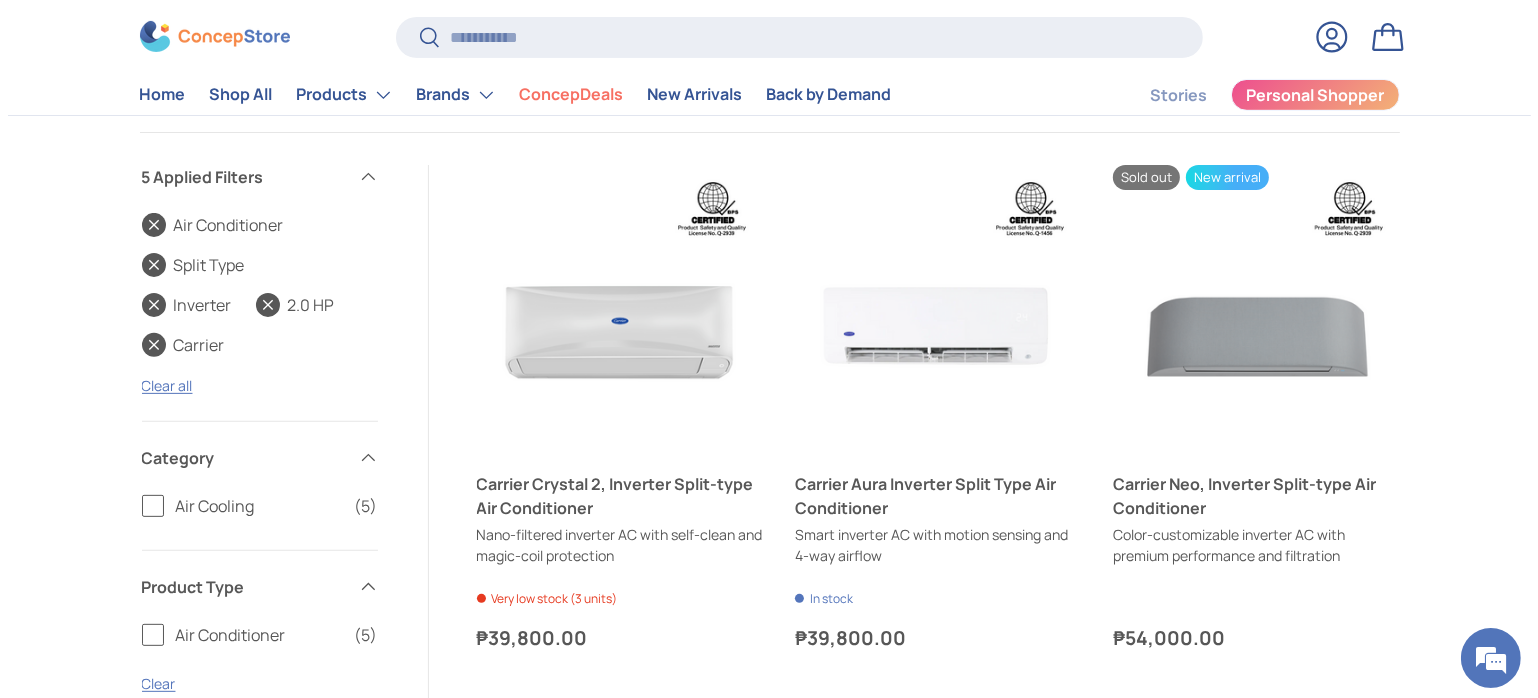 scroll, scrollTop: 0, scrollLeft: 0, axis: both 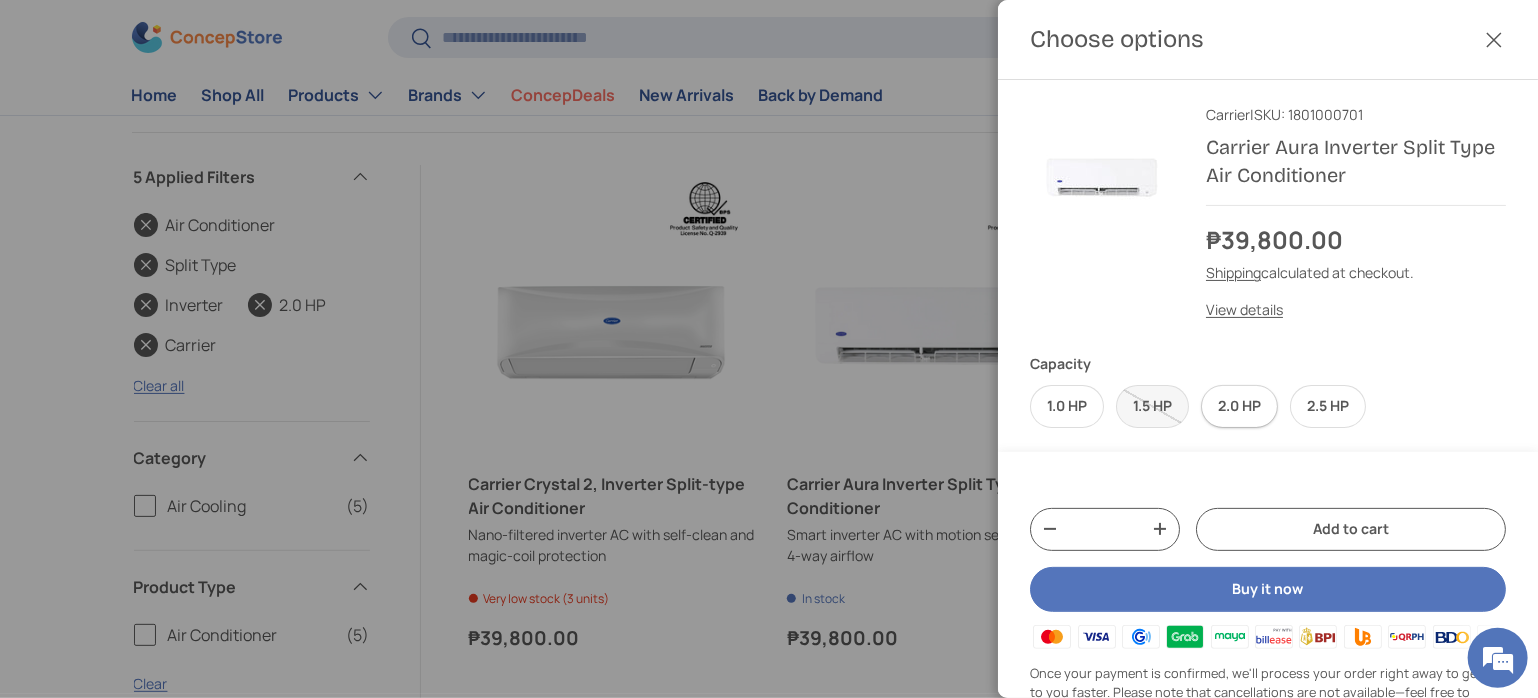 click on "2.0 HP" at bounding box center (1239, 406) 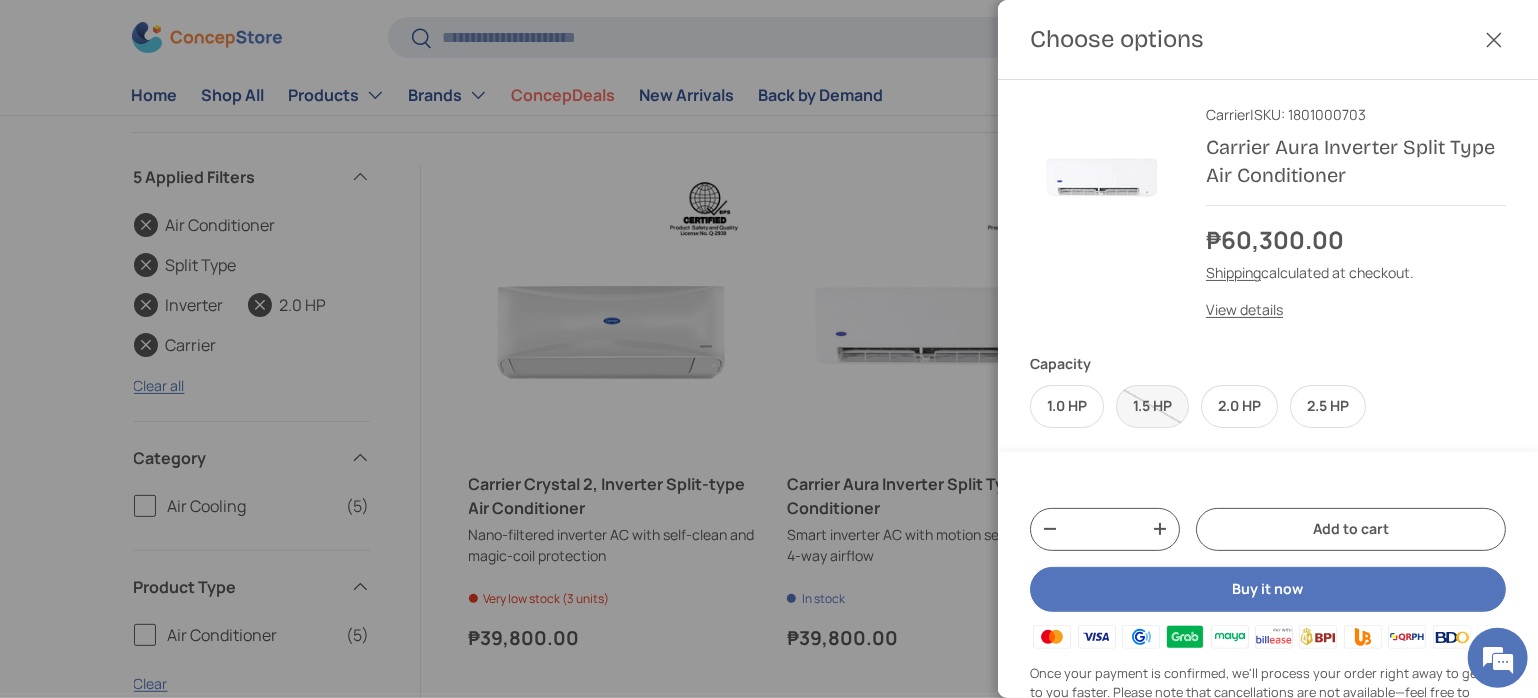click at bounding box center (769, 349) 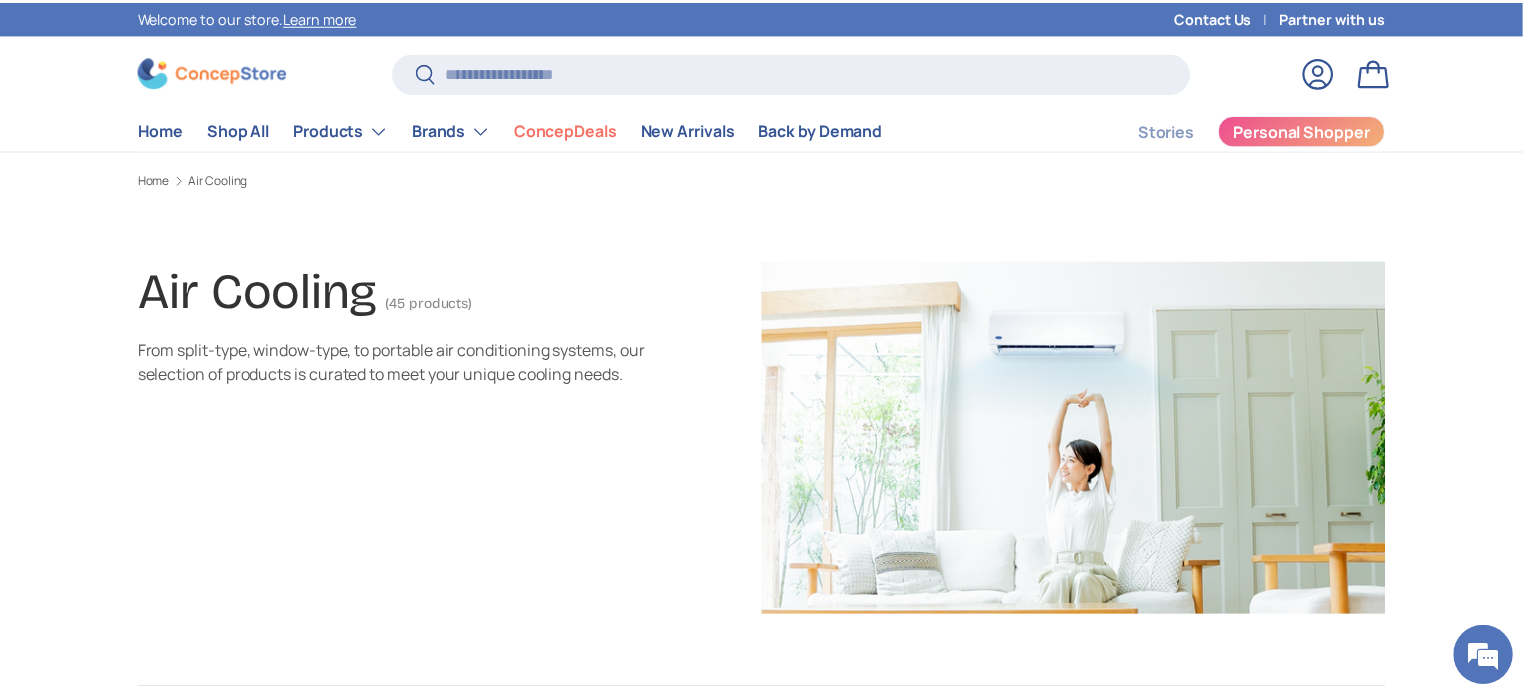 scroll, scrollTop: 629, scrollLeft: 0, axis: vertical 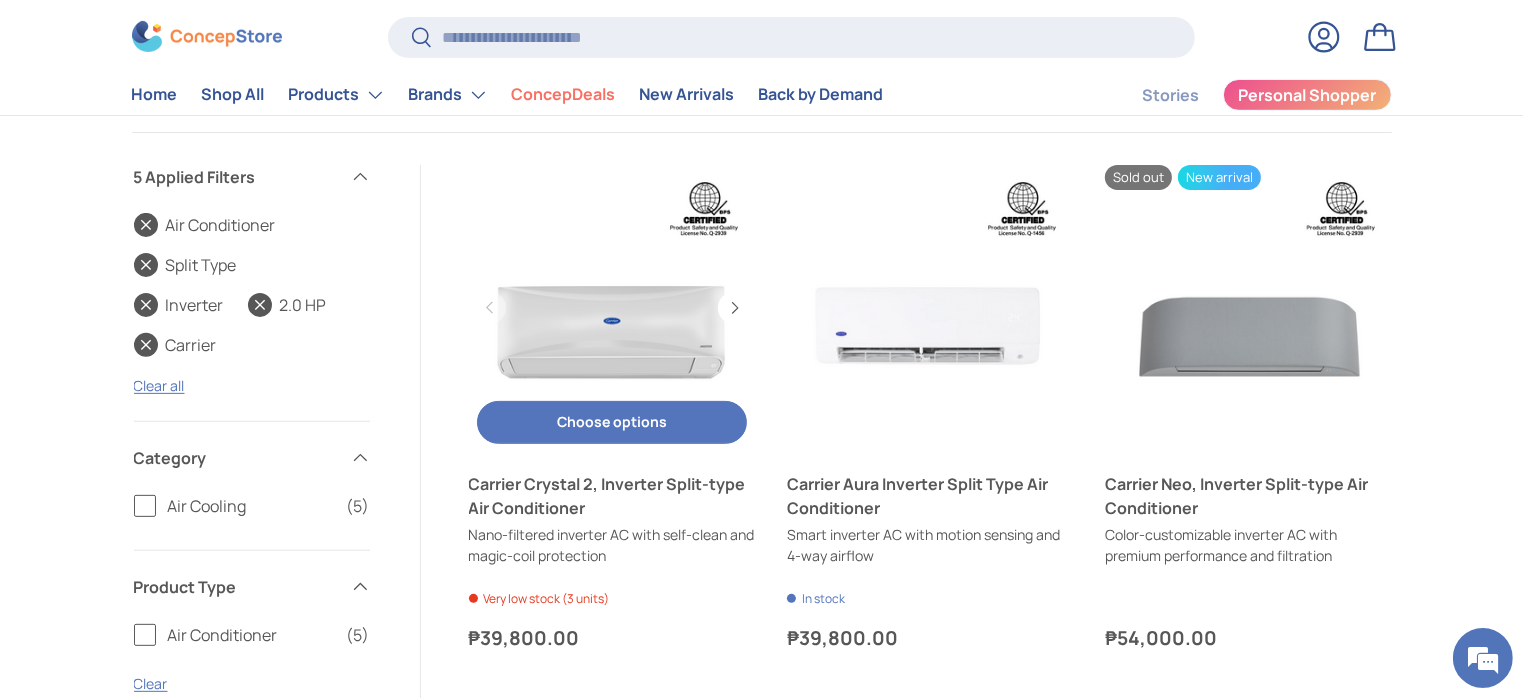 click at bounding box center [612, 308] 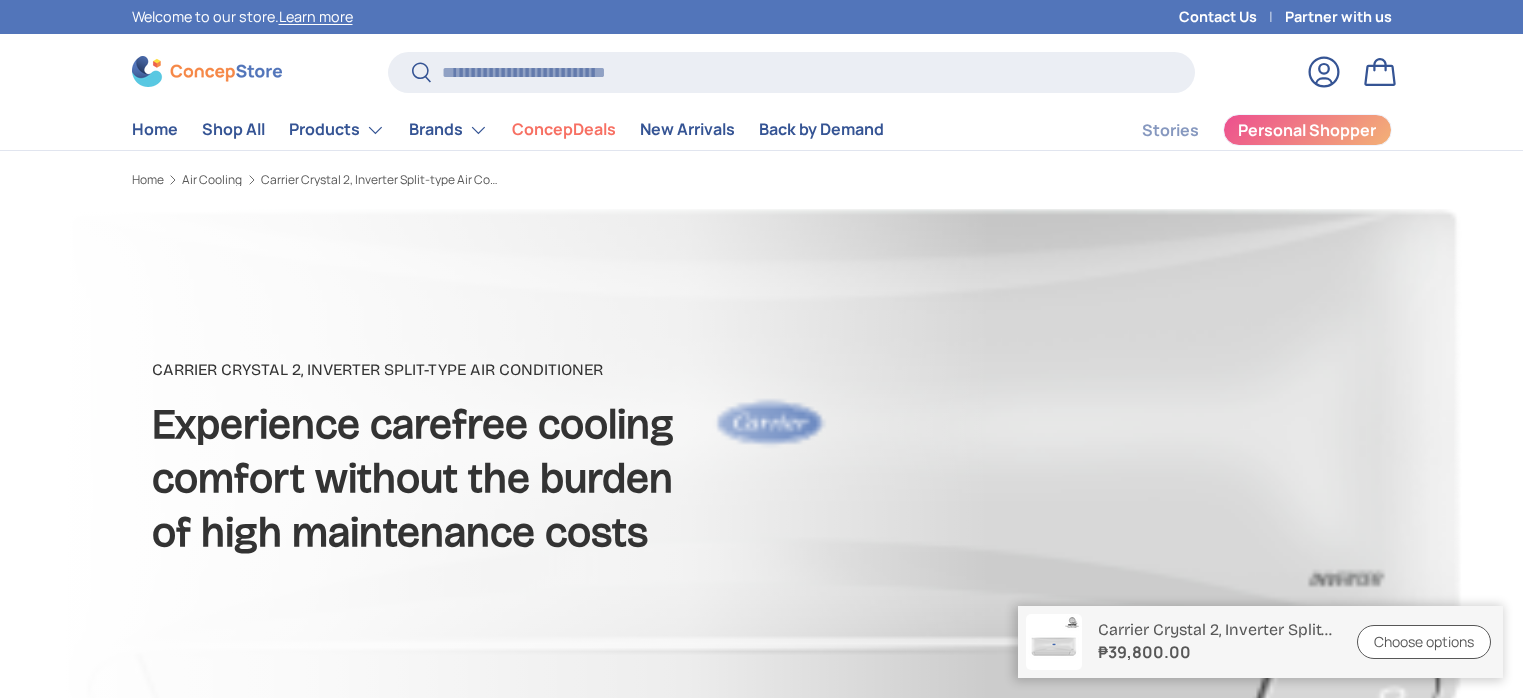scroll, scrollTop: 0, scrollLeft: 0, axis: both 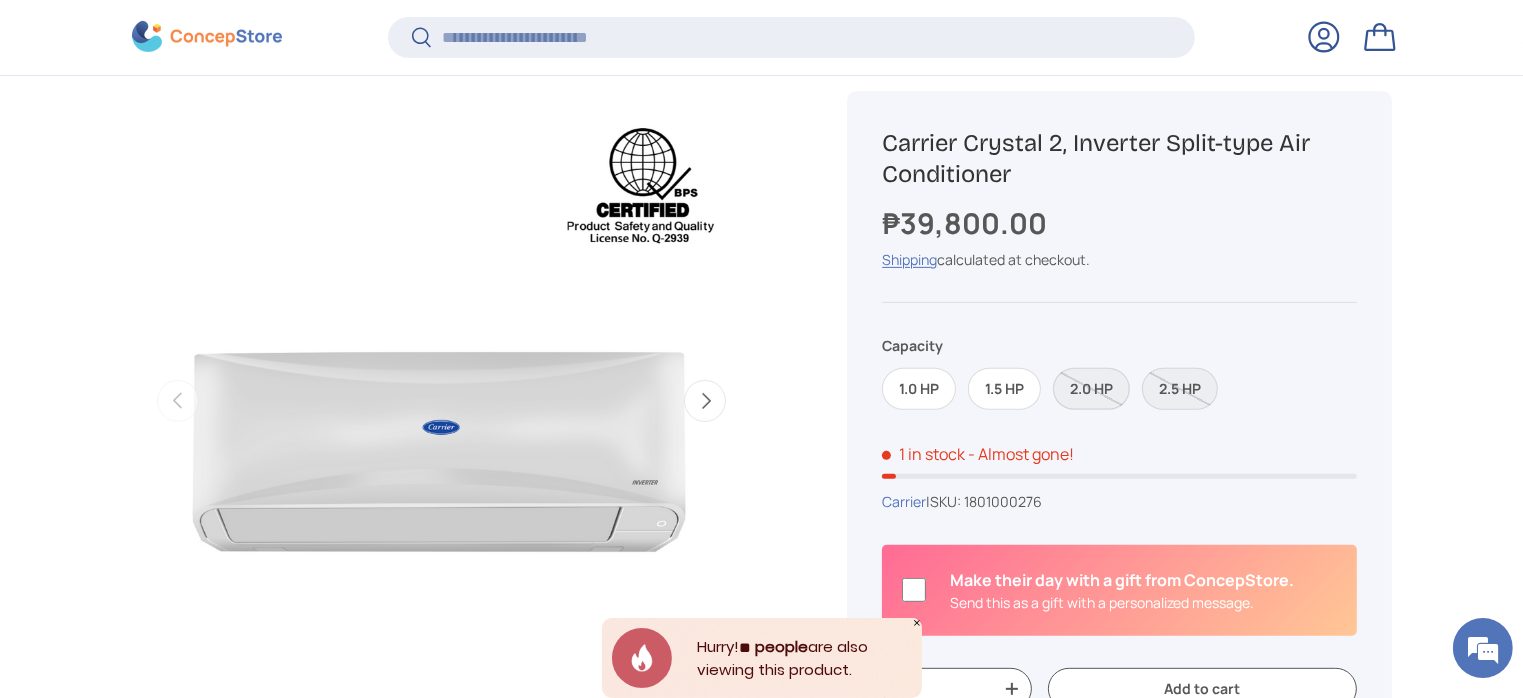 click on "2.0 HP" at bounding box center (1091, 389) 